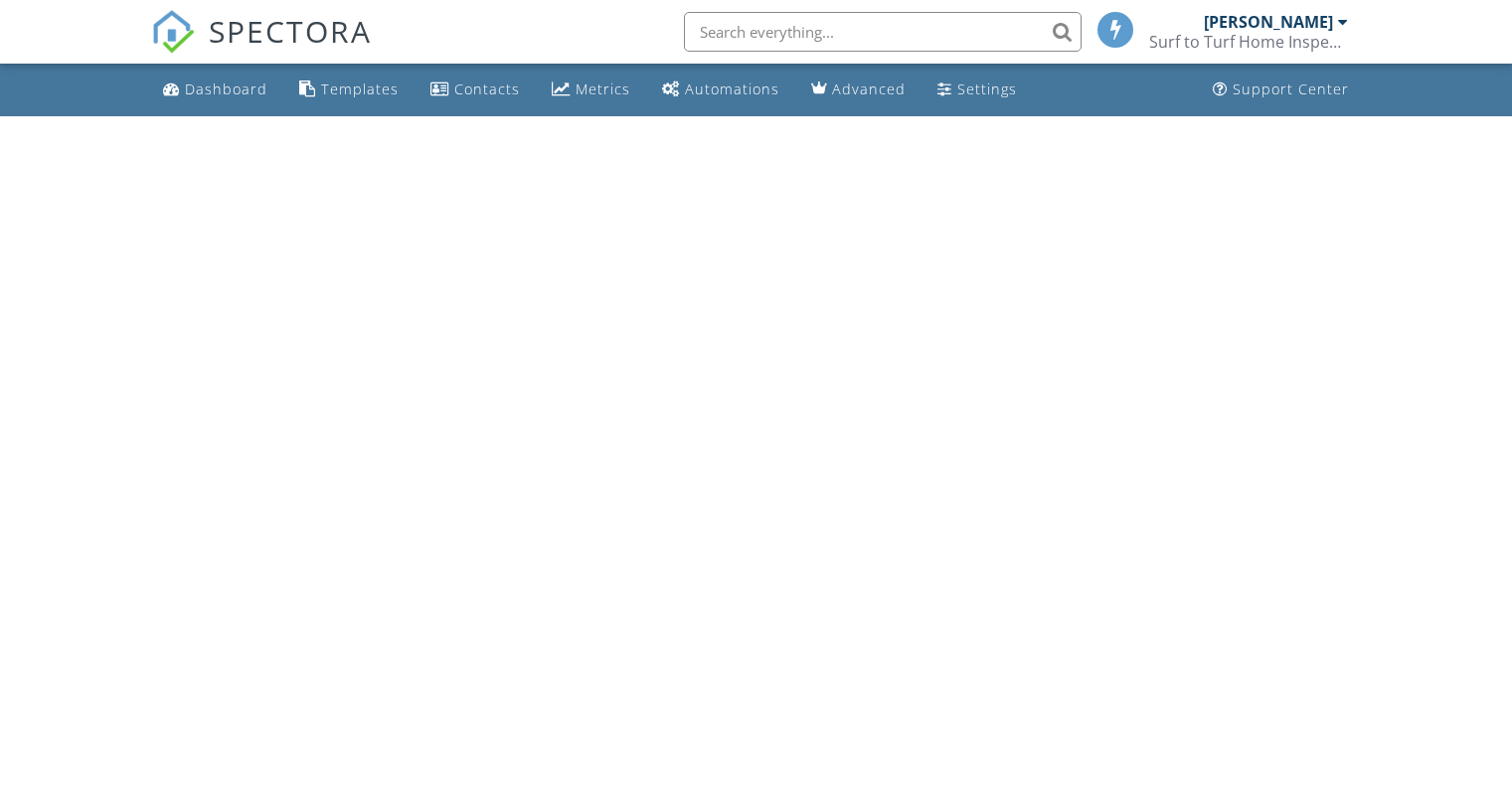 scroll, scrollTop: 0, scrollLeft: 0, axis: both 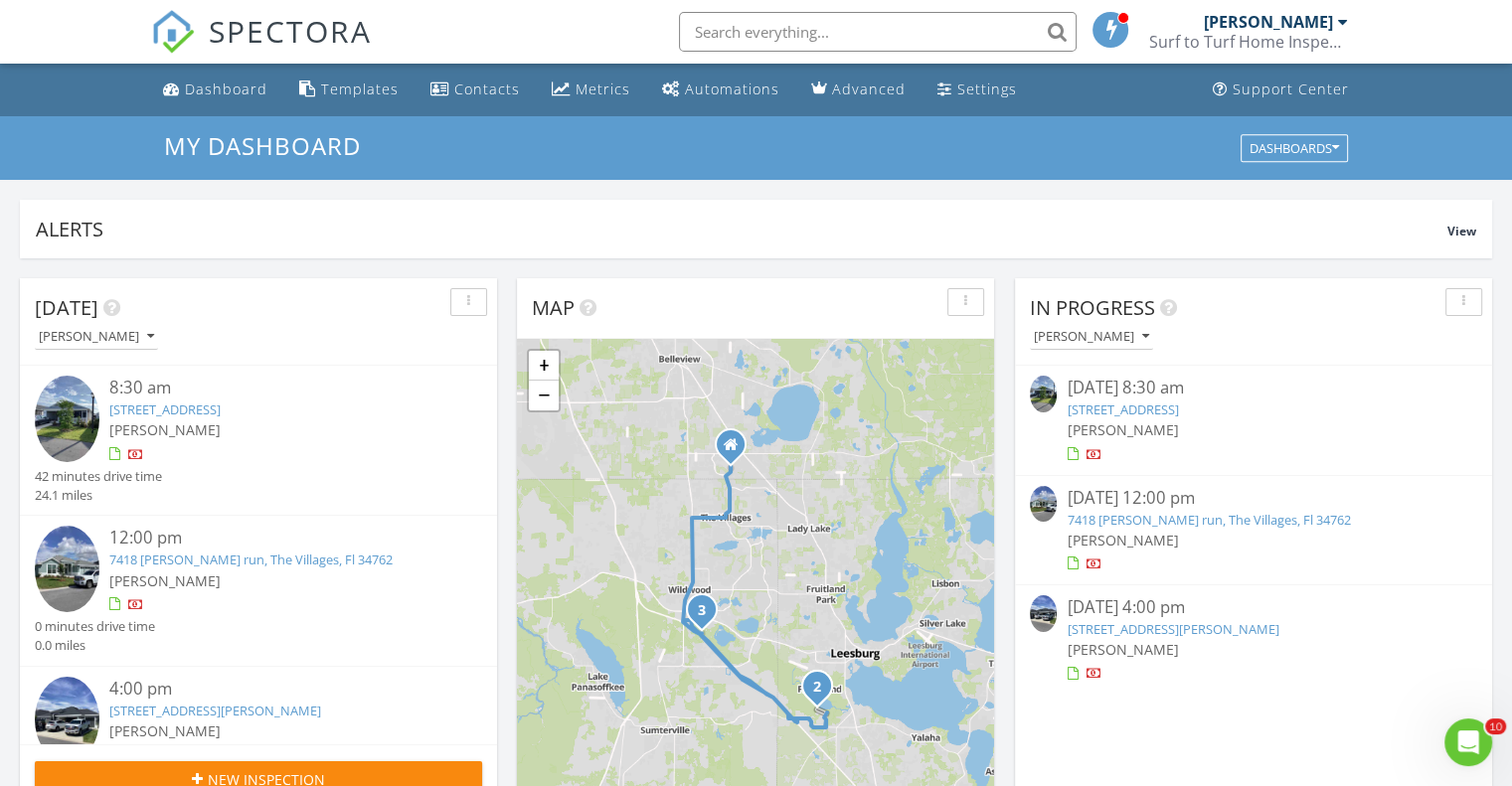 click at bounding box center (1043, 613) 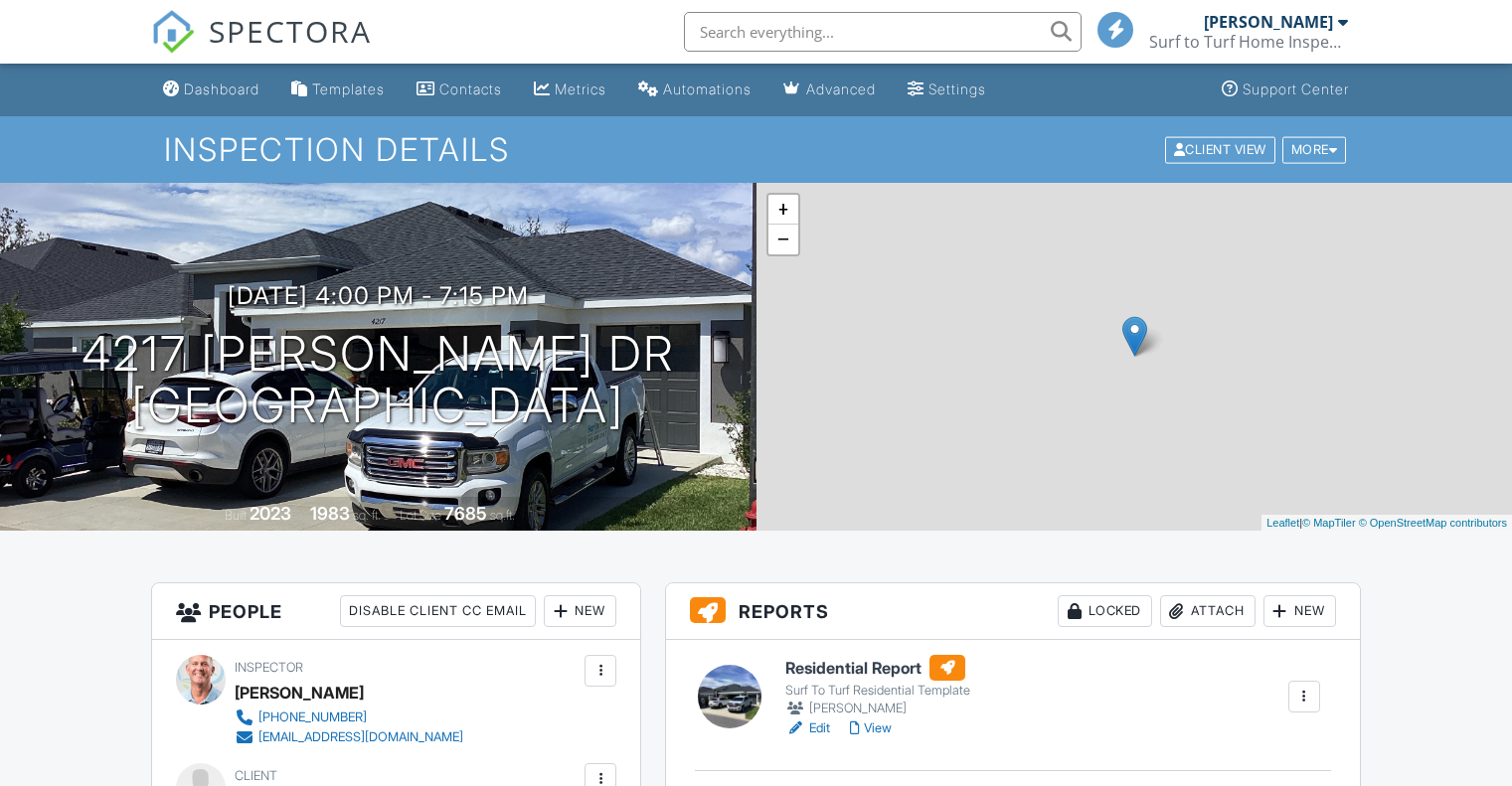 scroll, scrollTop: 0, scrollLeft: 0, axis: both 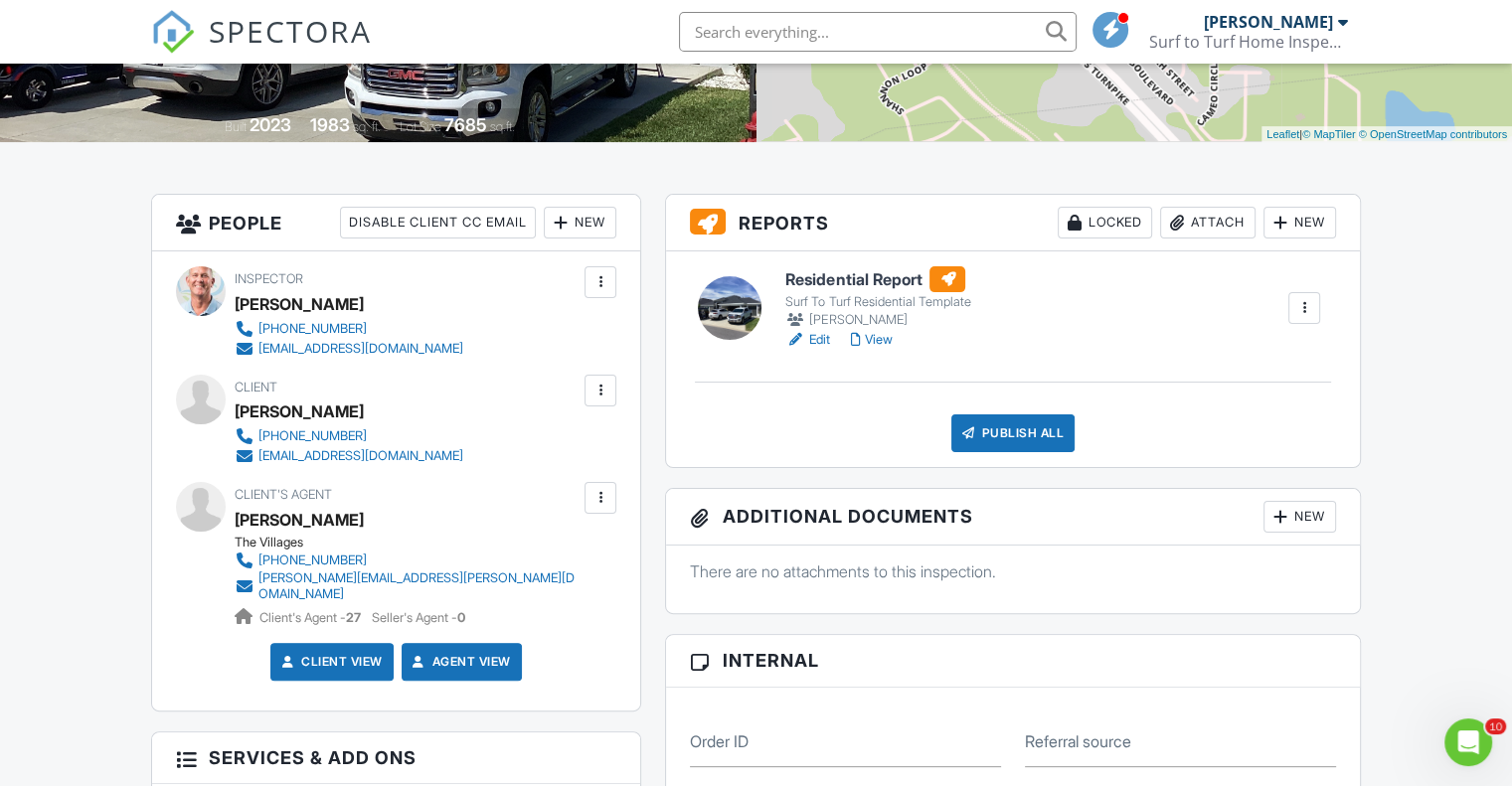 click on "View" at bounding box center [871, 340] 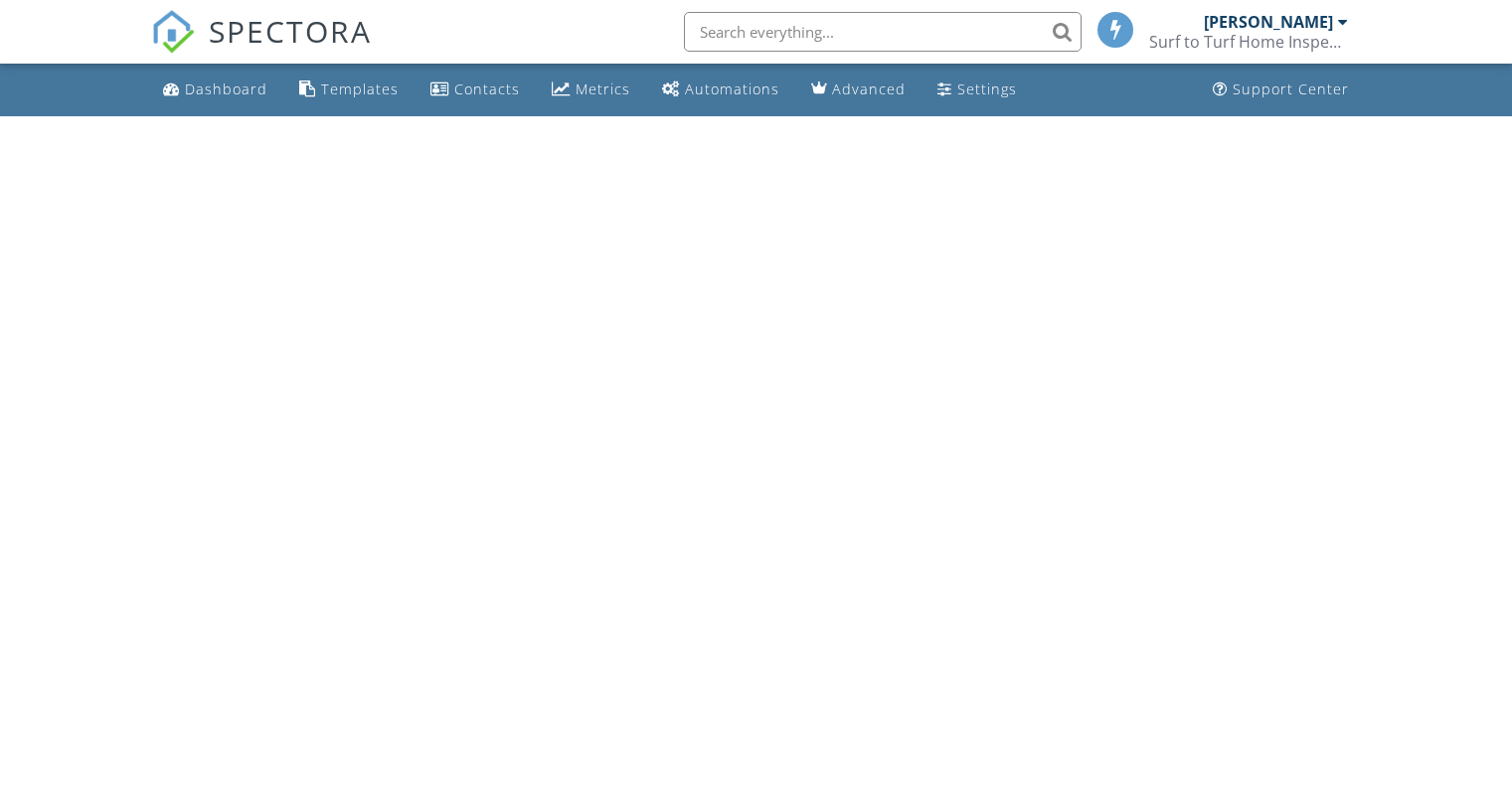 scroll, scrollTop: 0, scrollLeft: 0, axis: both 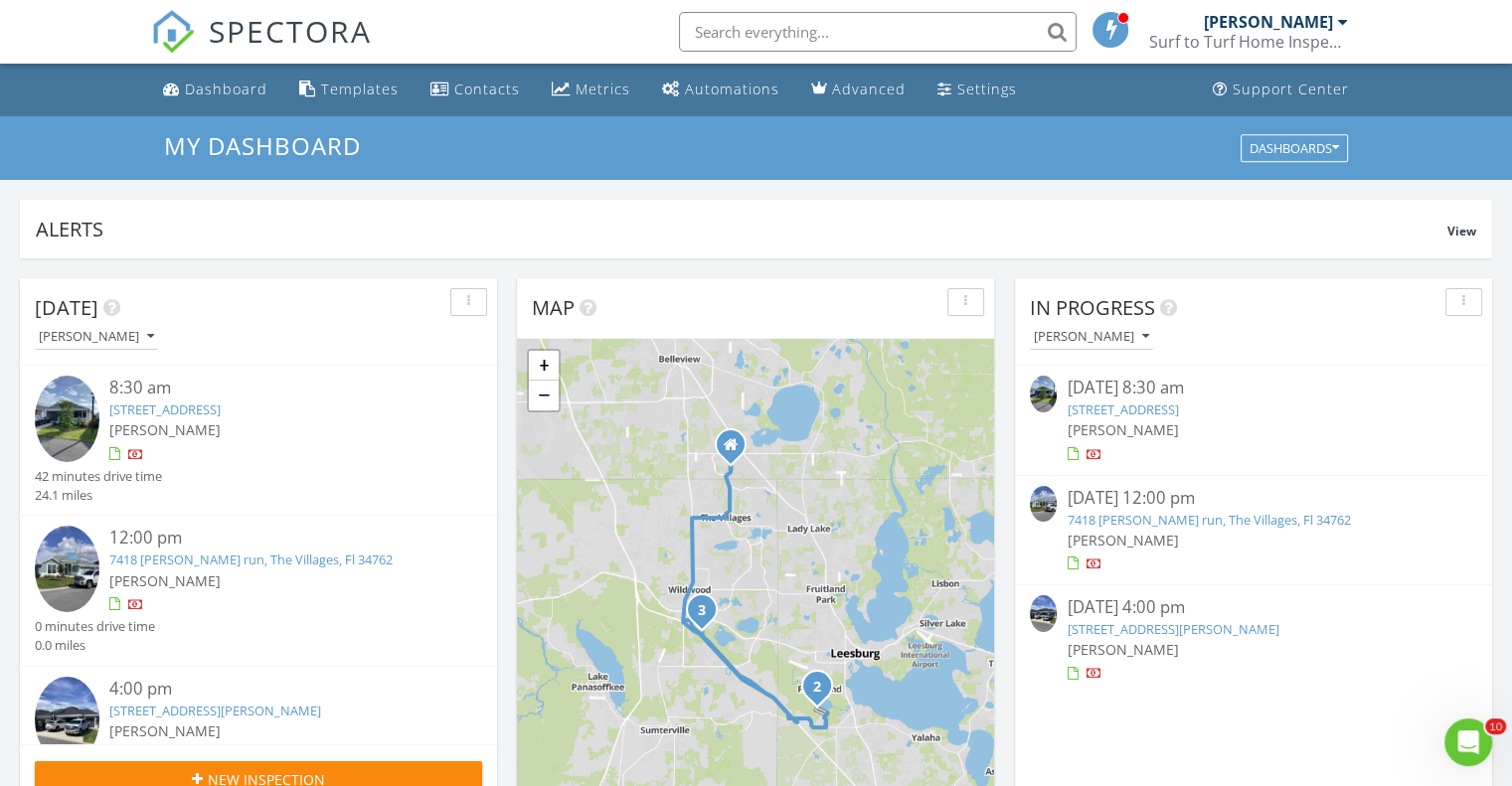 click at bounding box center [1043, 393] 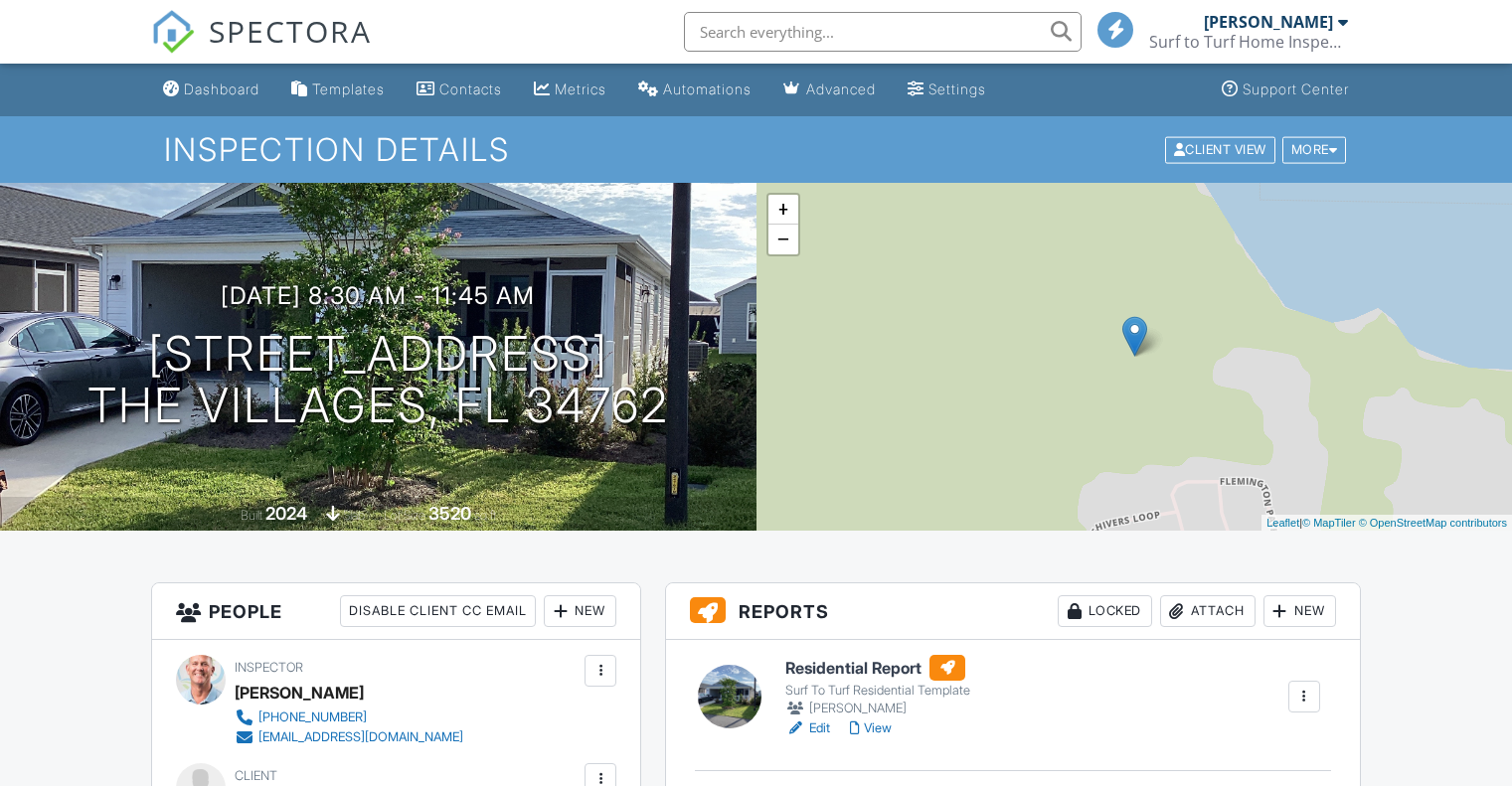scroll, scrollTop: 0, scrollLeft: 0, axis: both 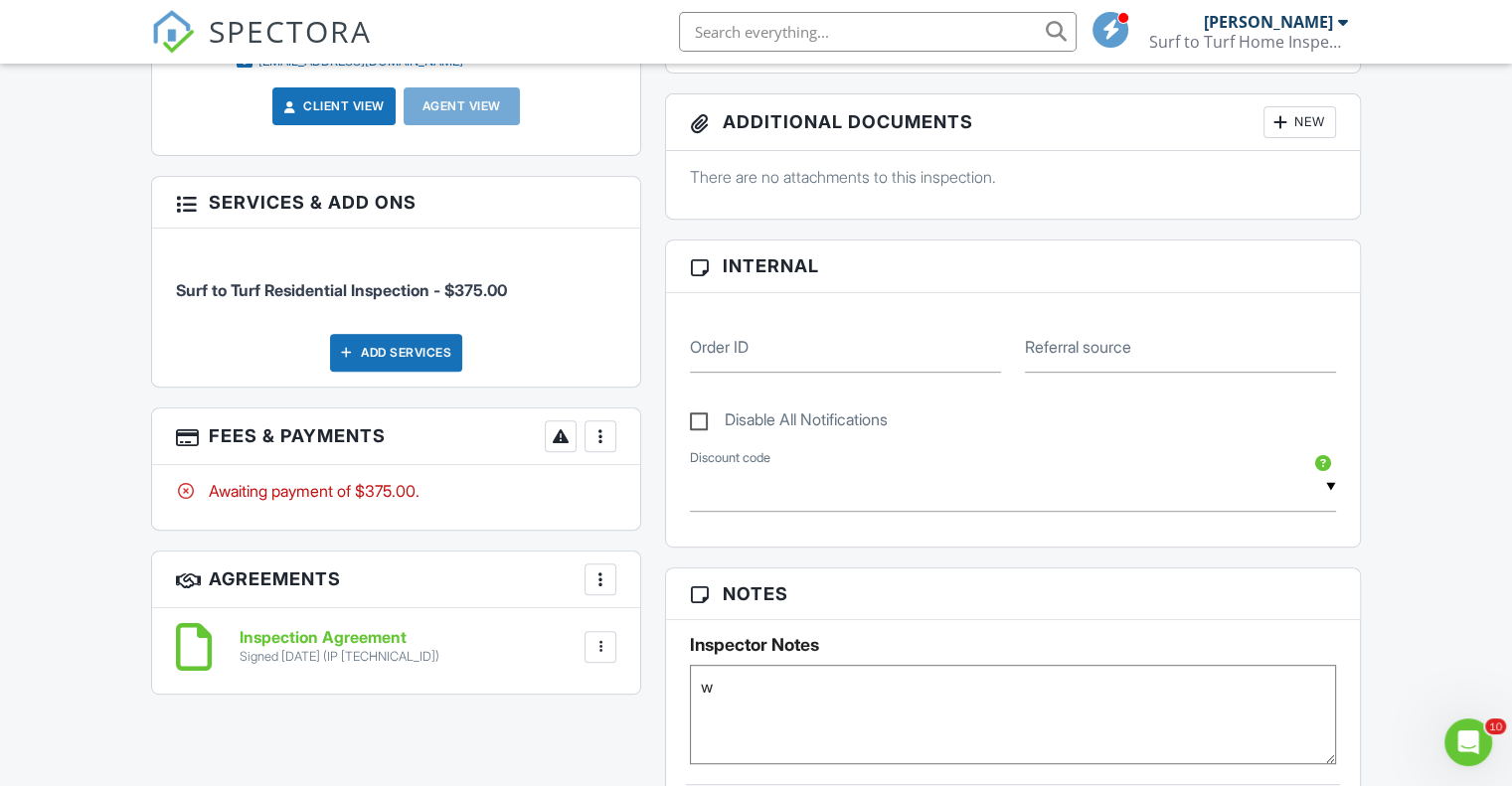 click at bounding box center [600, 436] 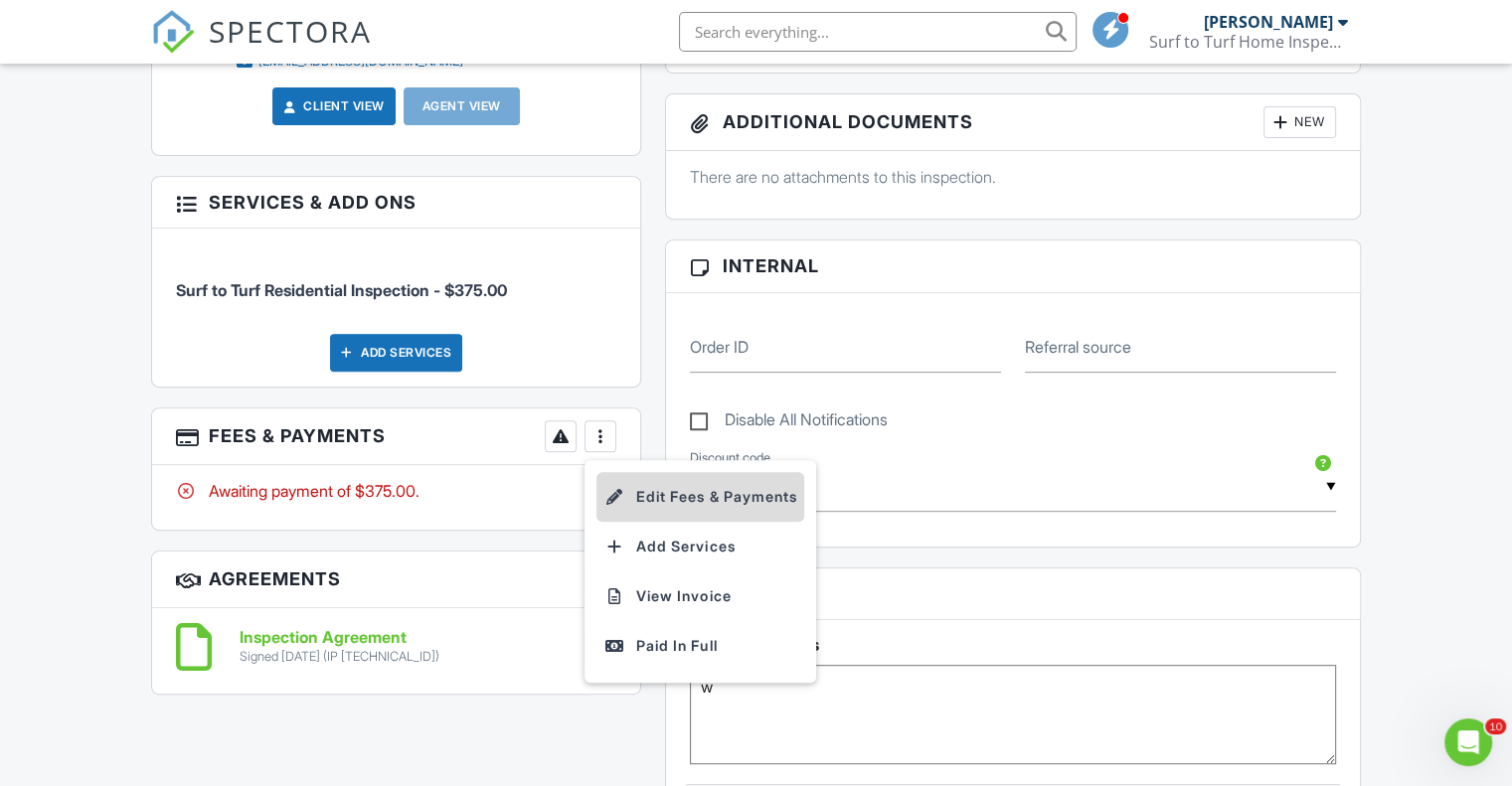 click on "Edit Fees & Payments" at bounding box center (700, 497) 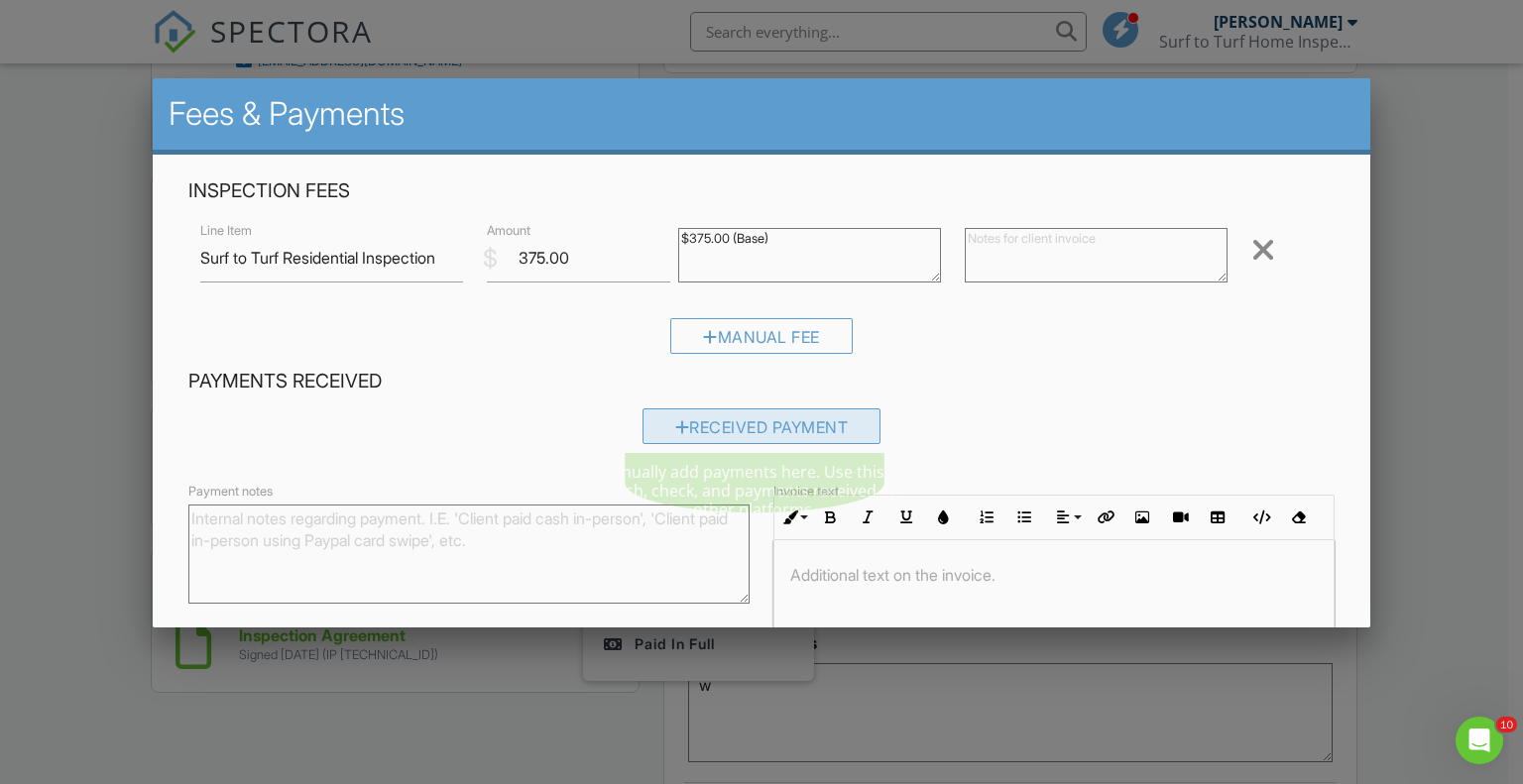 click on "Received Payment" at bounding box center [762, 426] 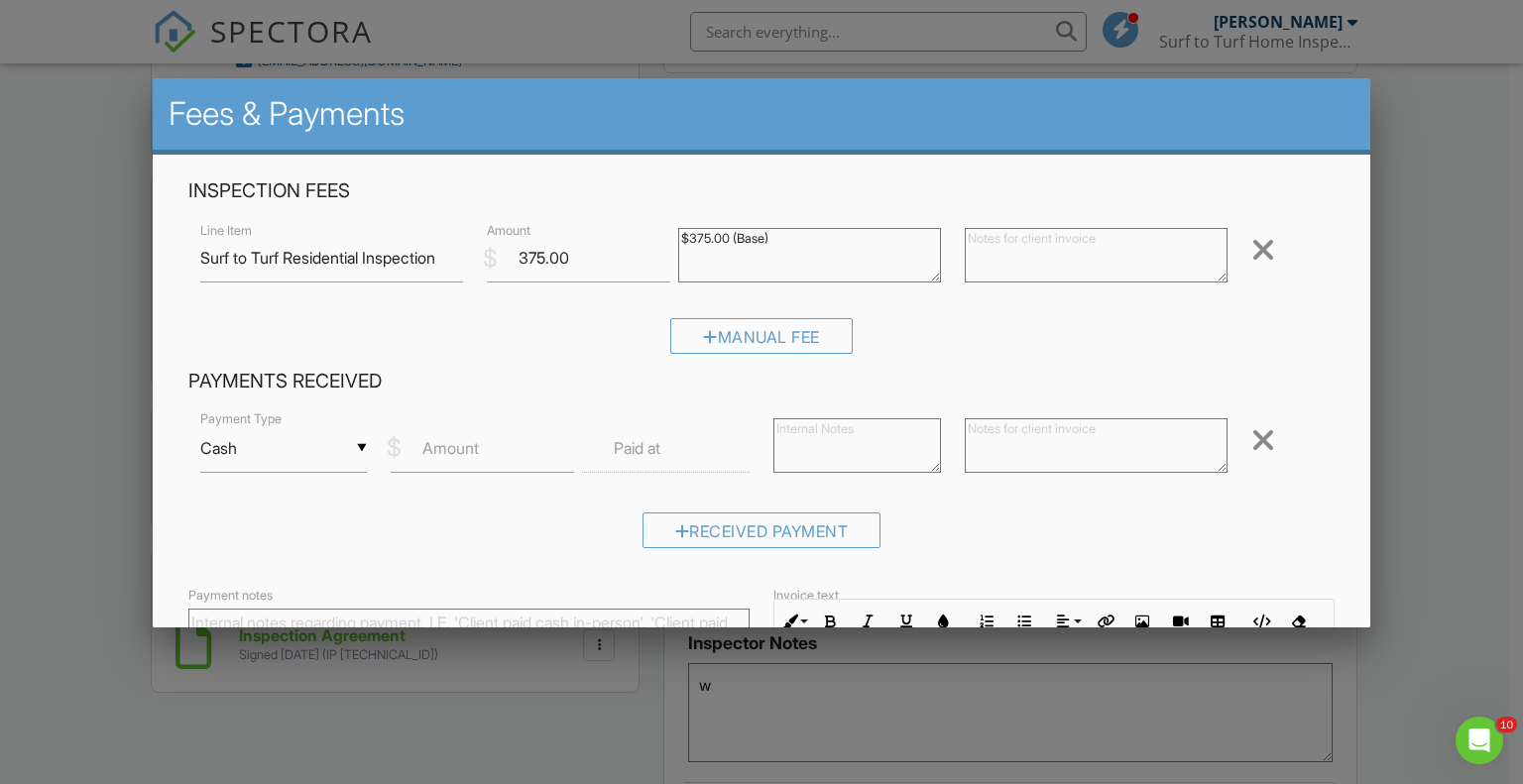 click on "▼ Cash Cash Check On-Site Card Other Cash
Check
On-Site Card
Other" at bounding box center [284, 448] 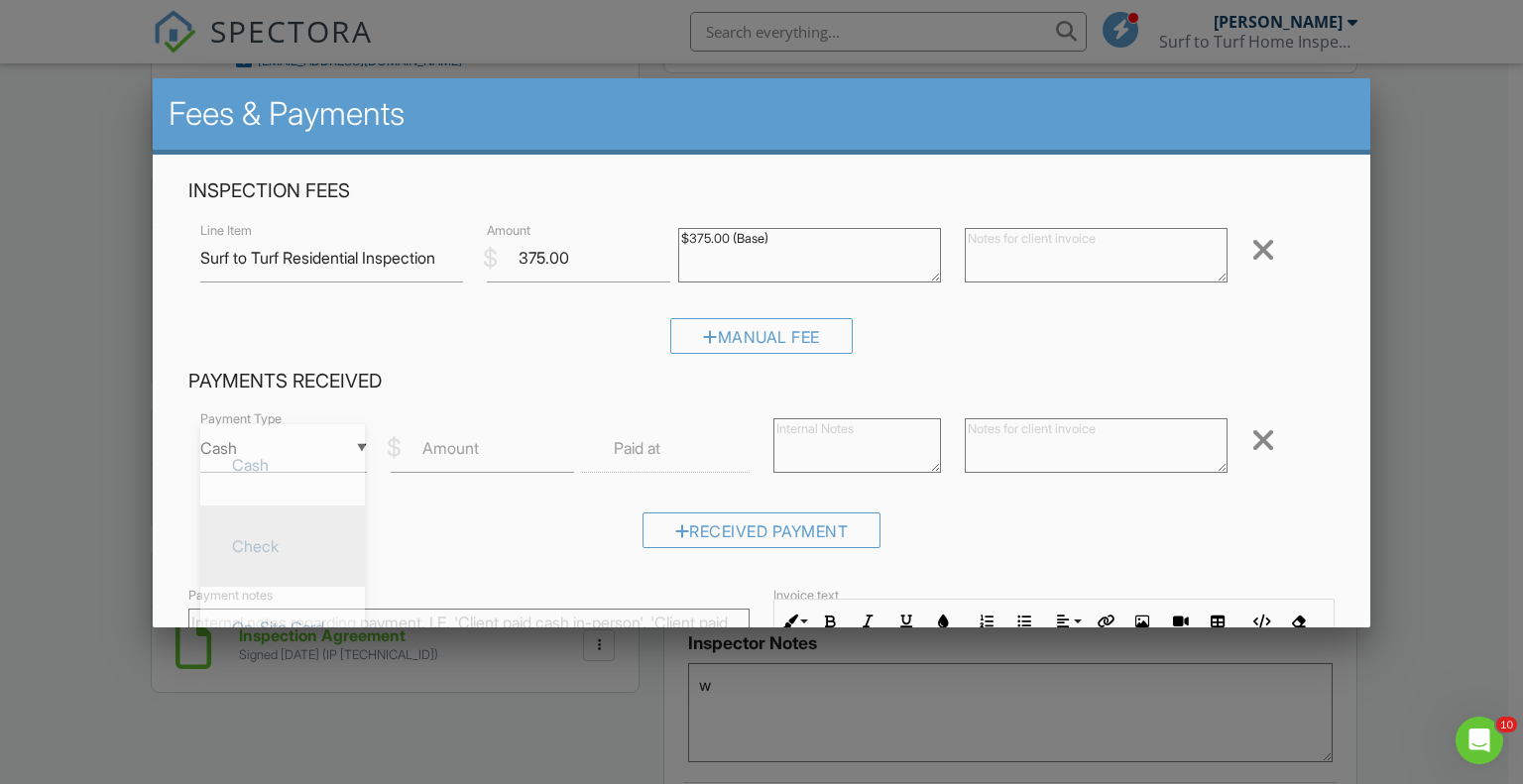 click on "Check" at bounding box center (283, 546) 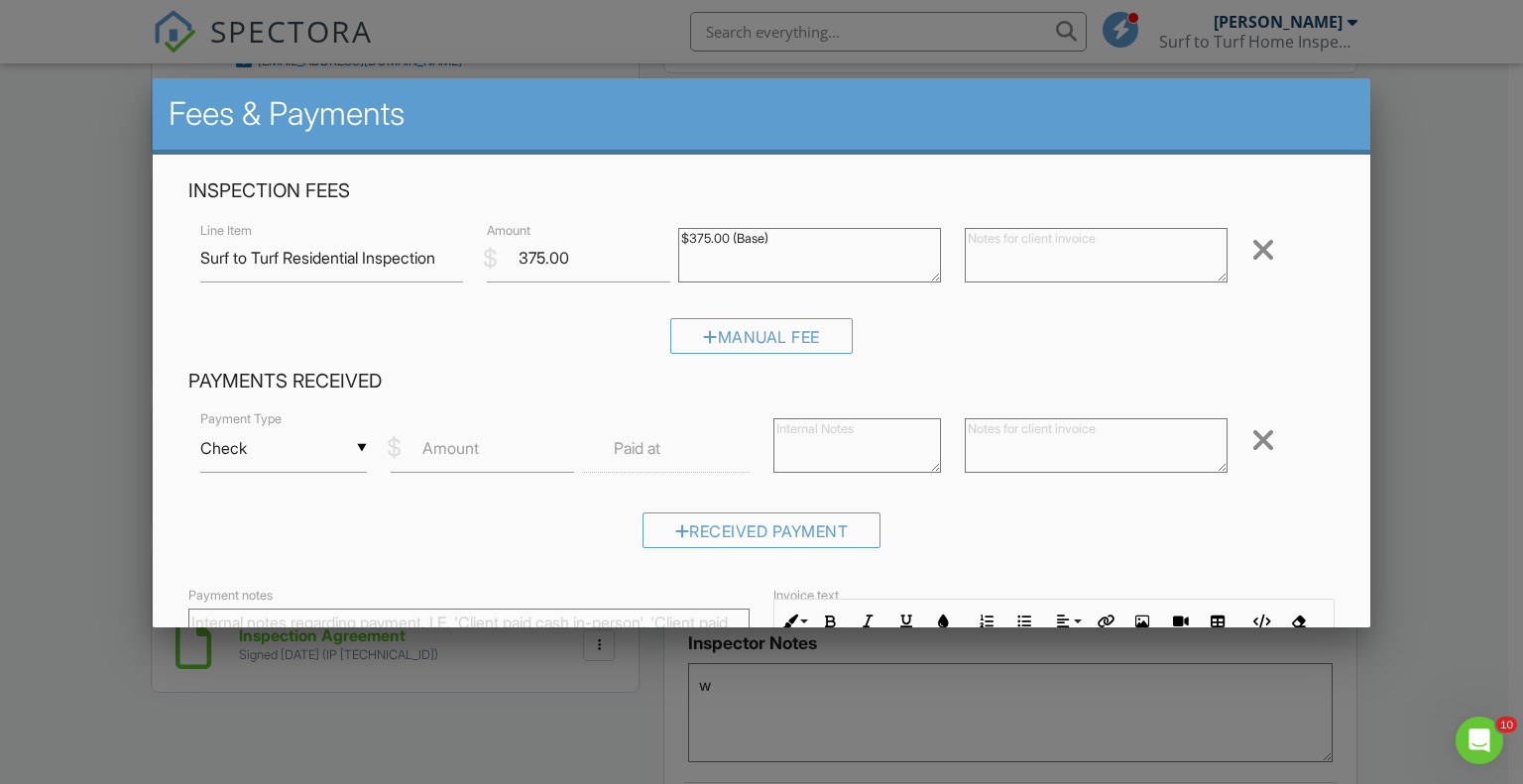 click on "Amount" at bounding box center [450, 448] 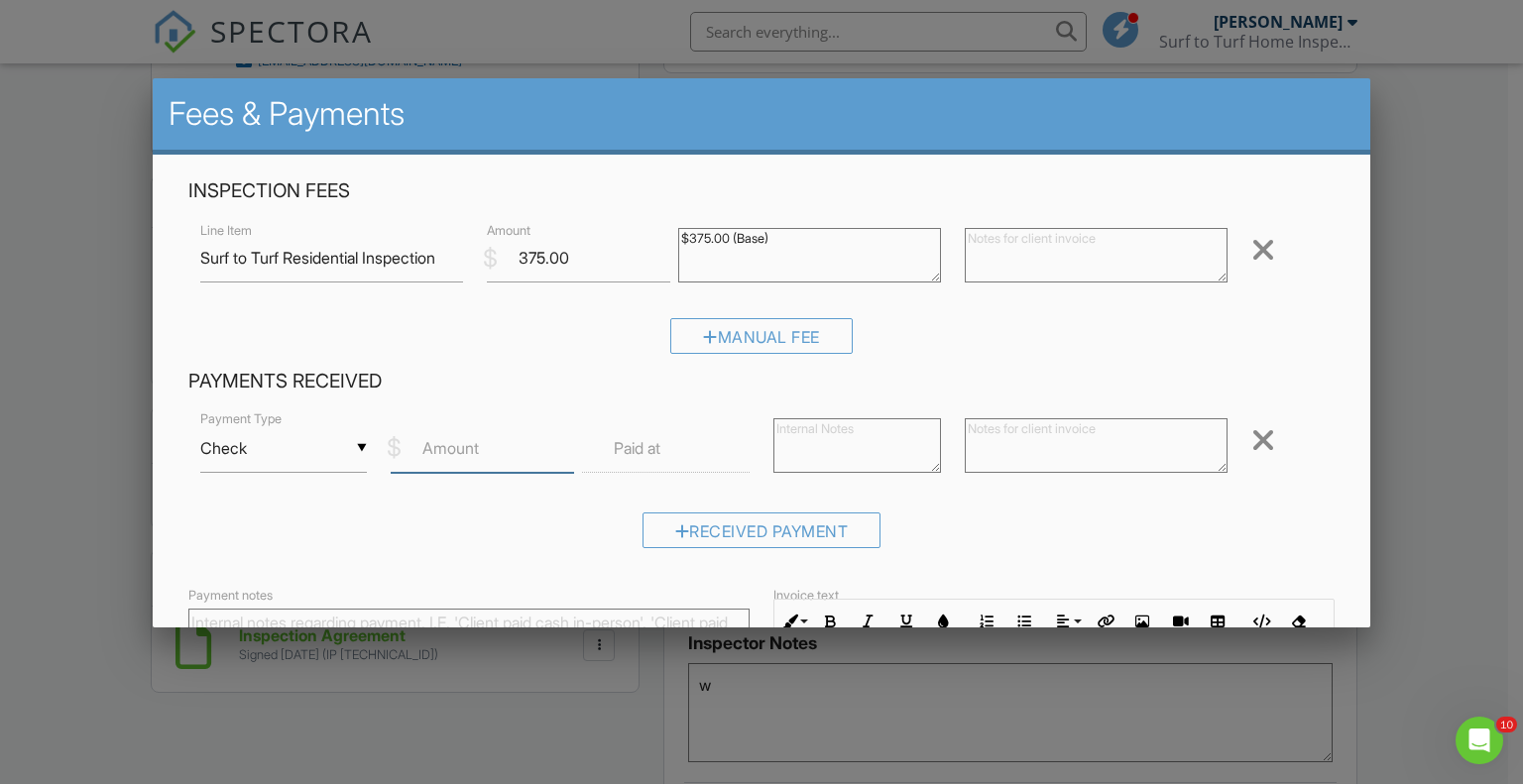 click on "Amount" at bounding box center [482, 448] 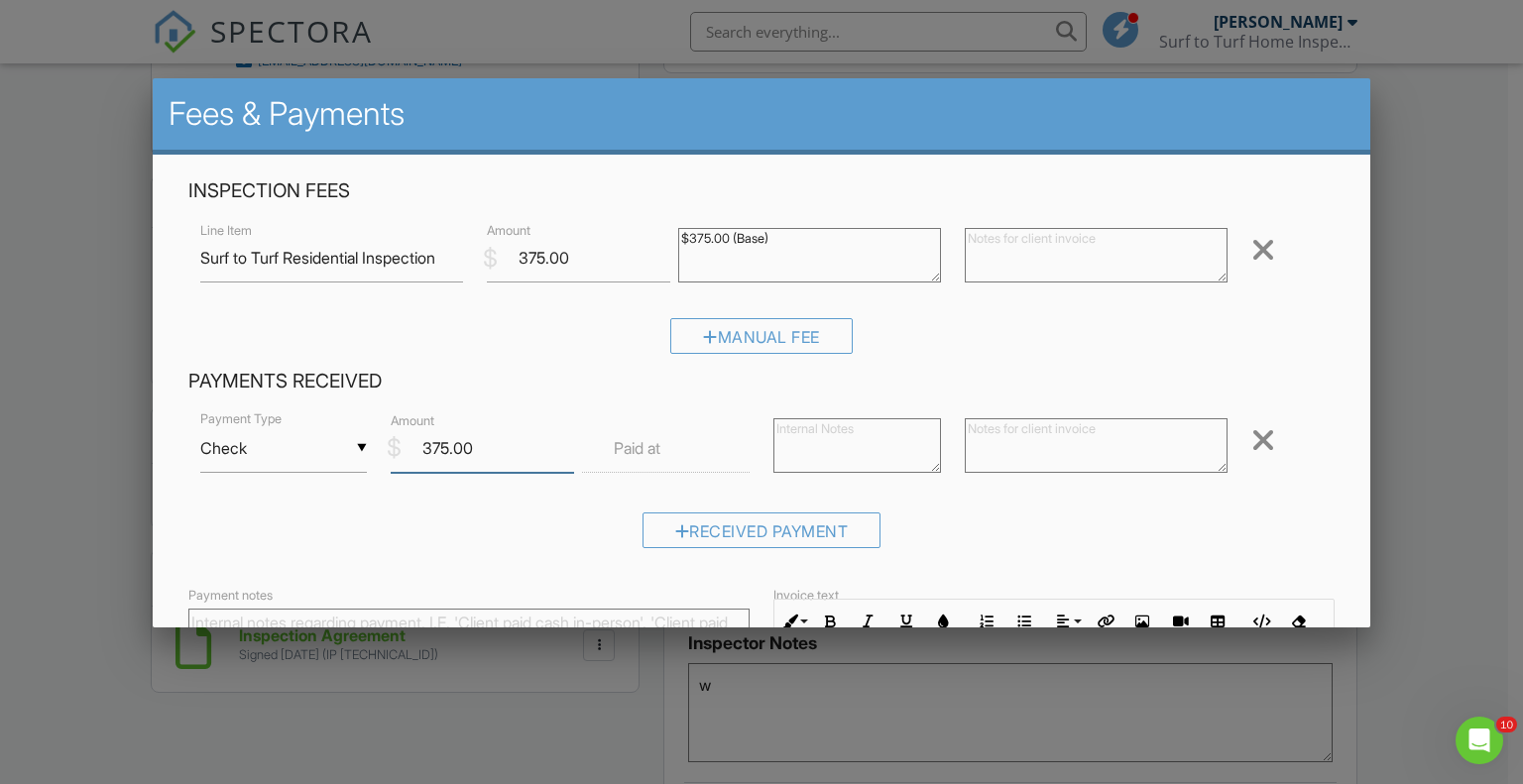 scroll, scrollTop: 259, scrollLeft: 0, axis: vertical 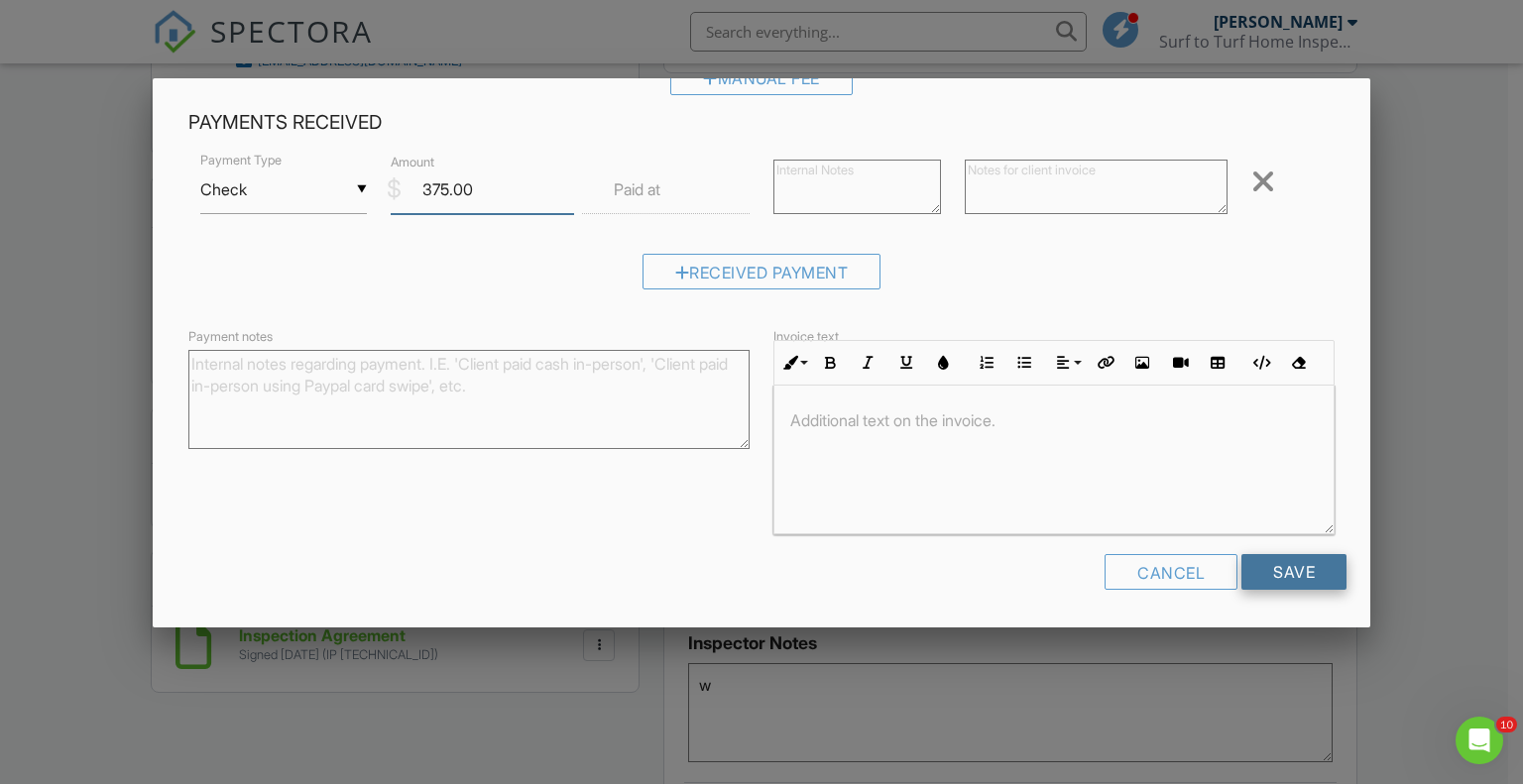 type on "375.00" 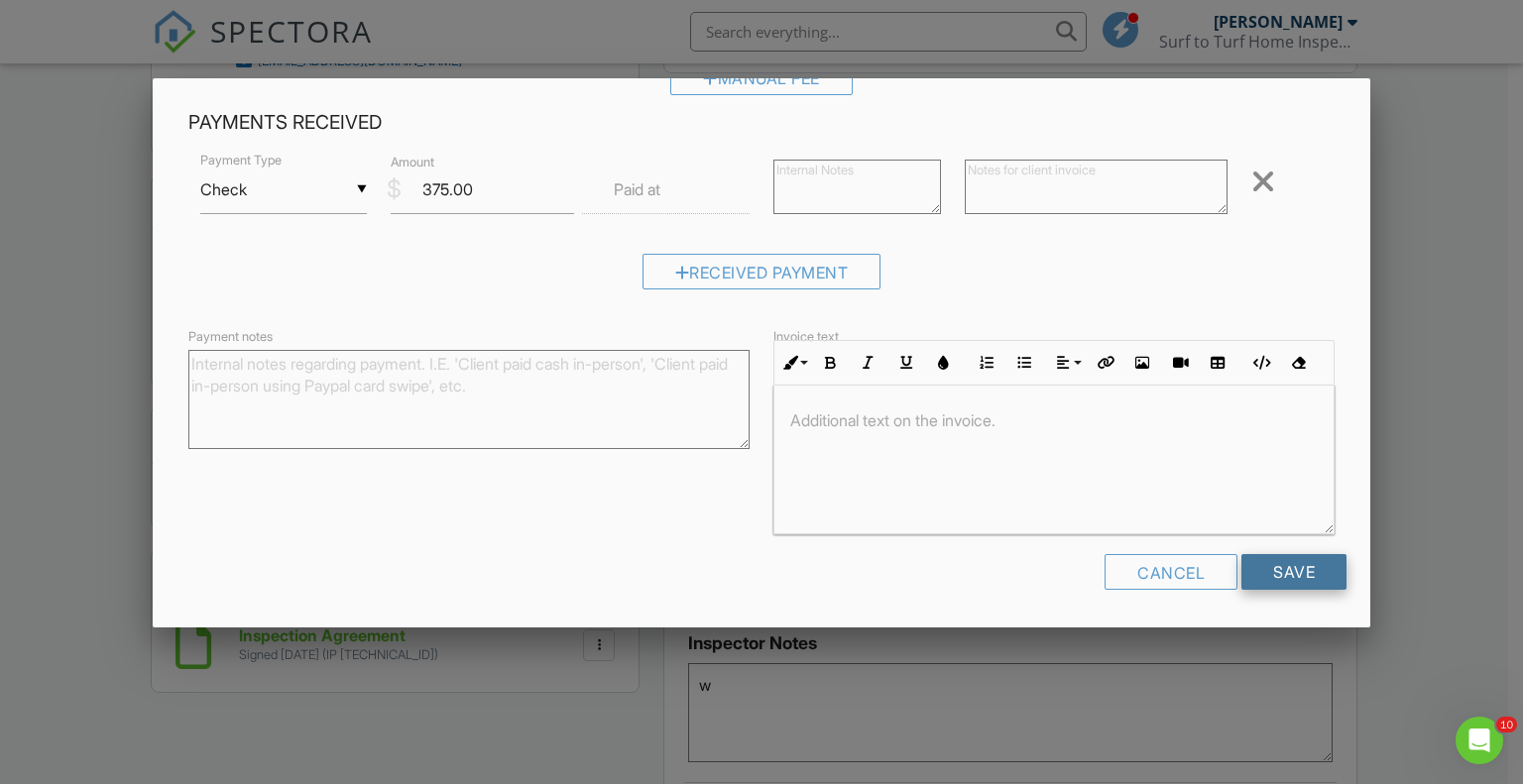 click on "Save" at bounding box center (1294, 572) 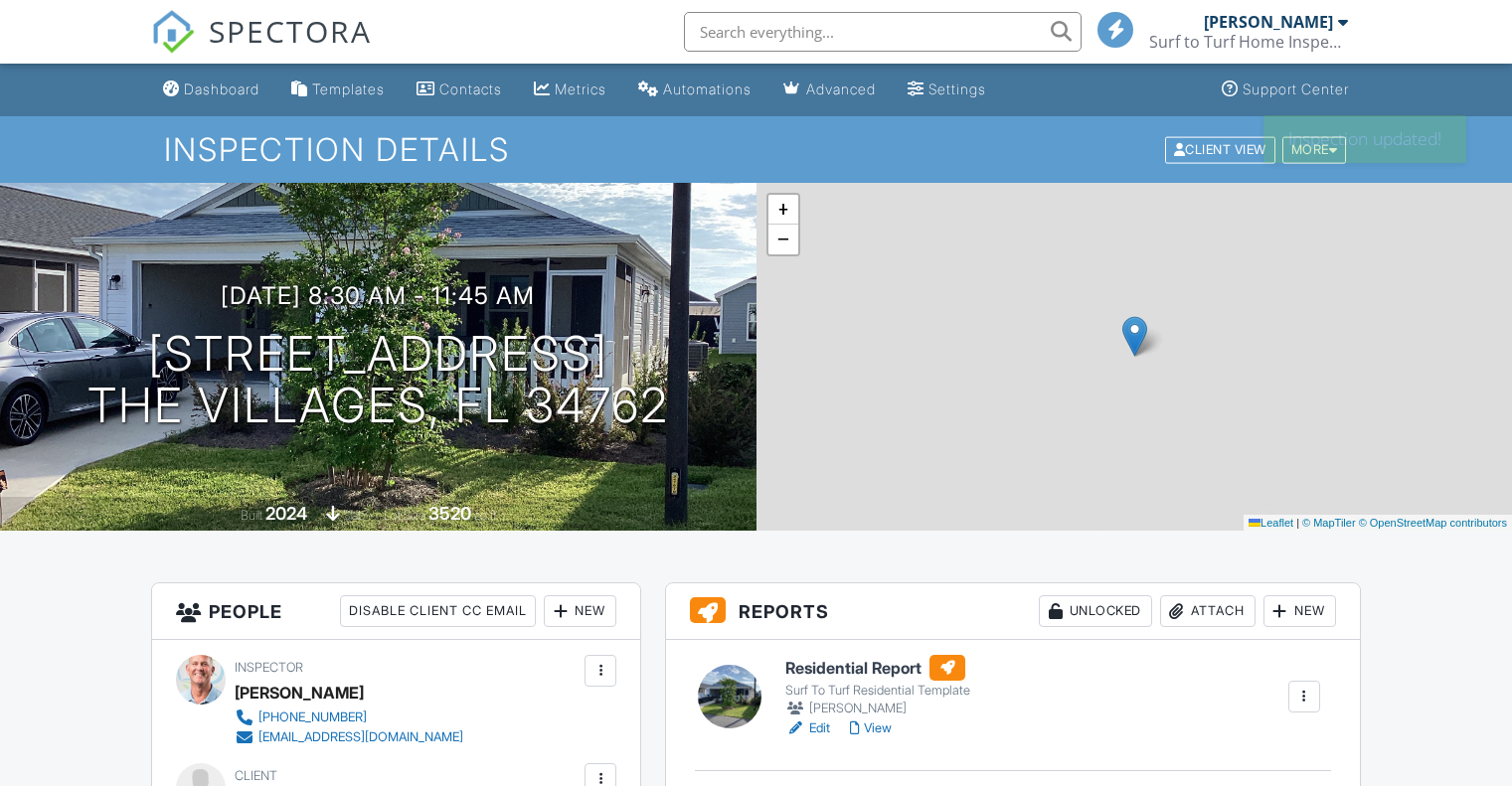 scroll, scrollTop: 0, scrollLeft: 0, axis: both 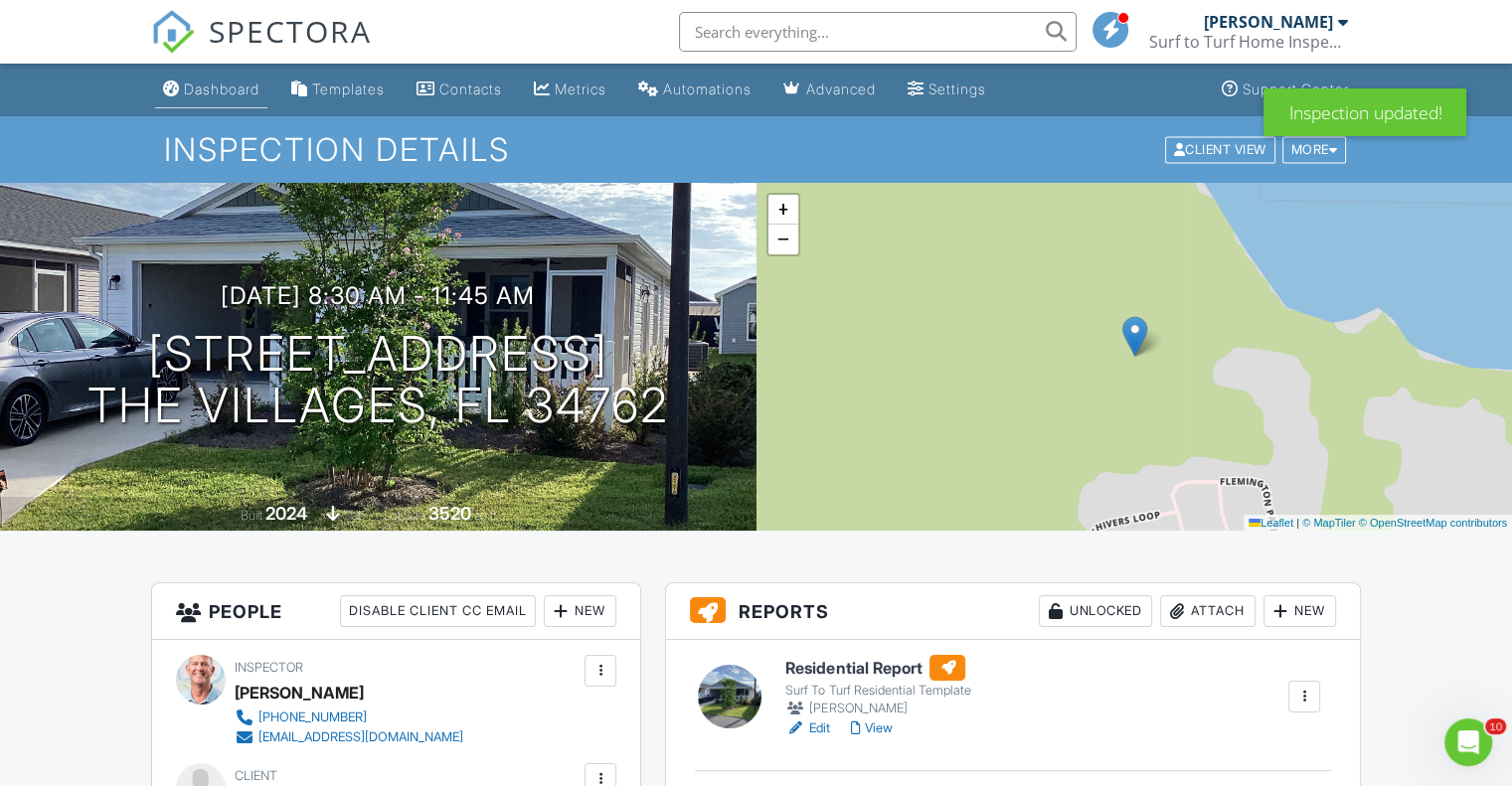 click on "Dashboard" at bounding box center [222, 88] 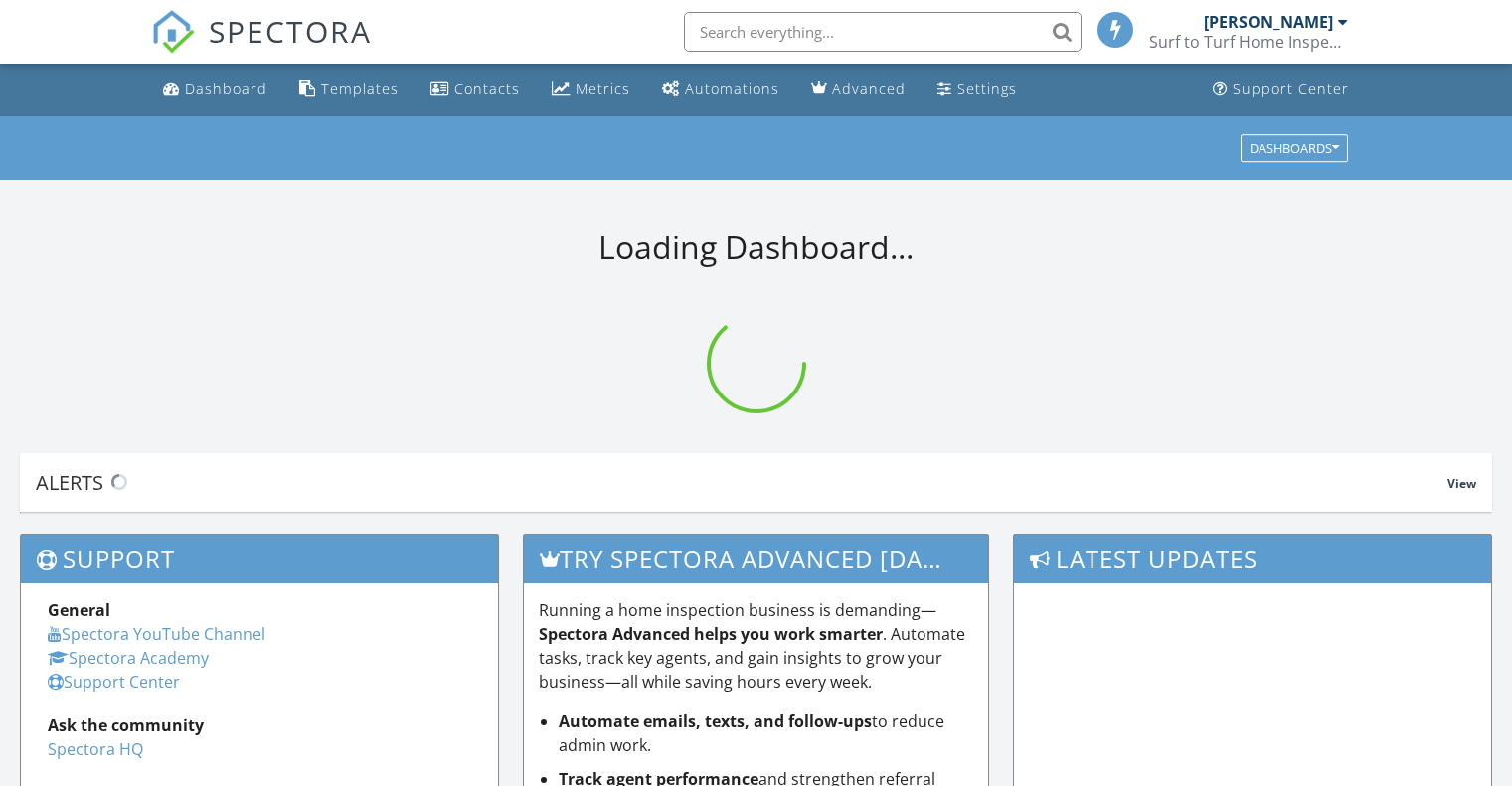 scroll, scrollTop: 0, scrollLeft: 0, axis: both 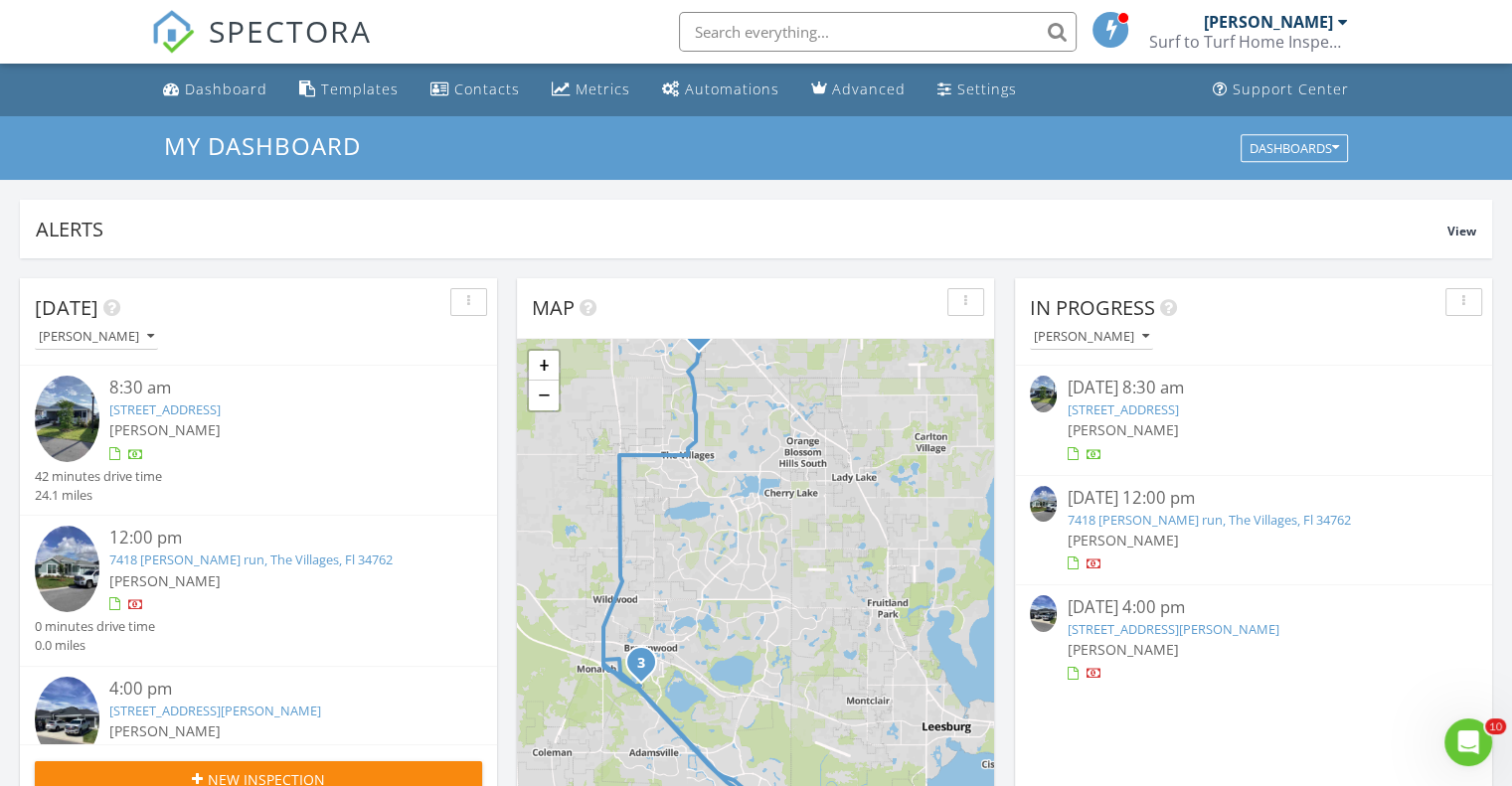 click at bounding box center (1043, 504) 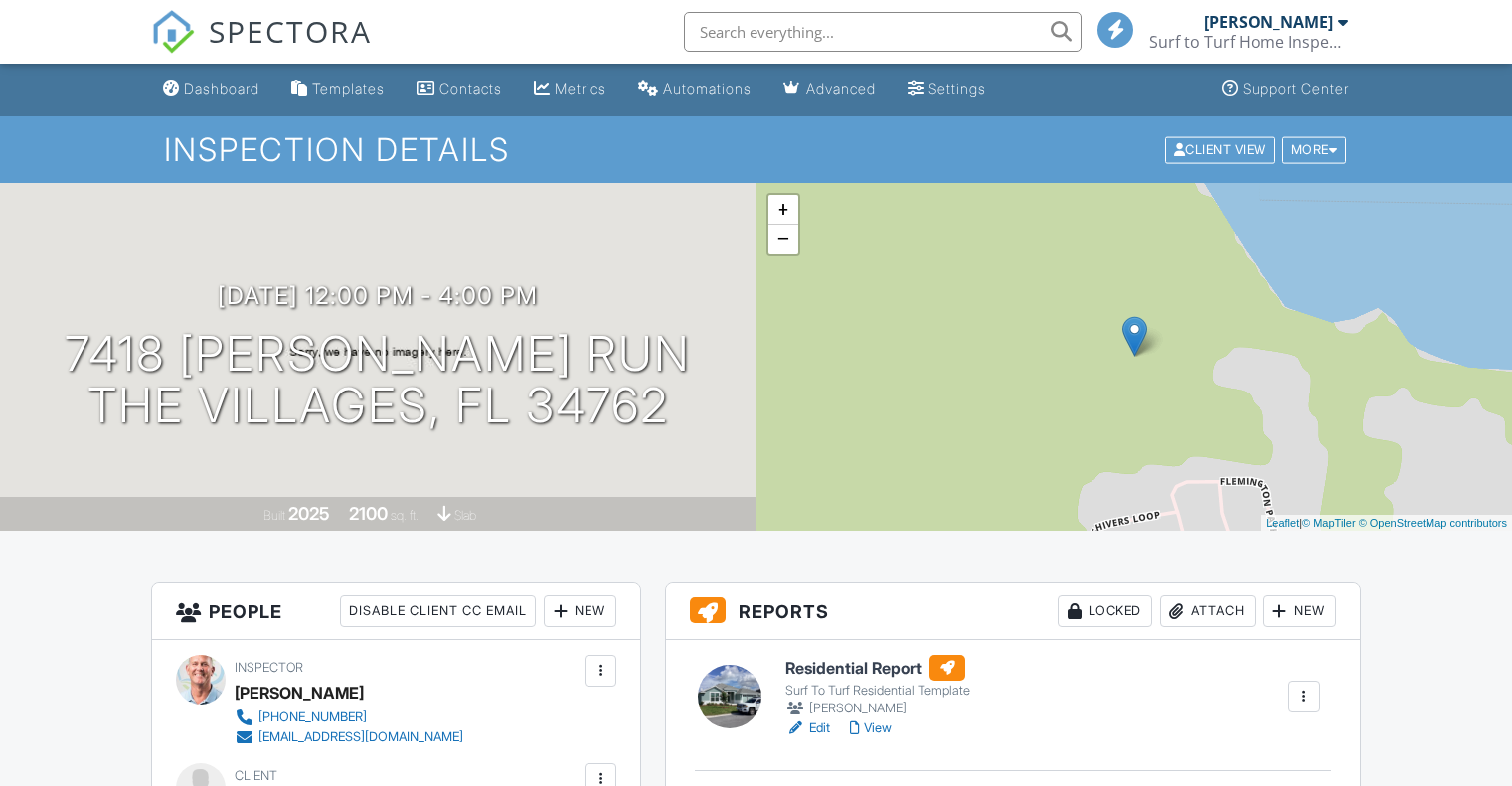 scroll, scrollTop: 0, scrollLeft: 0, axis: both 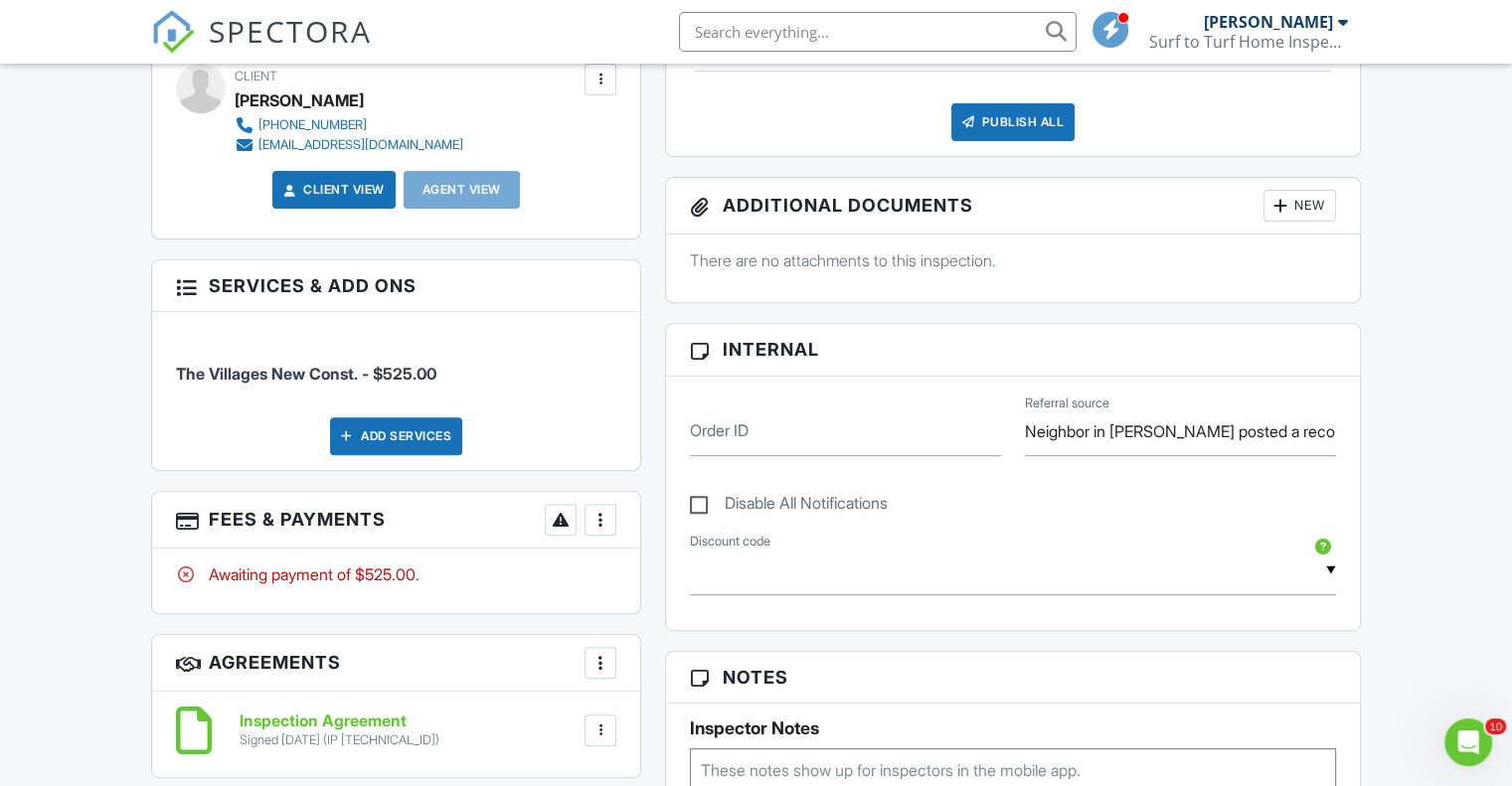 click at bounding box center (600, 520) 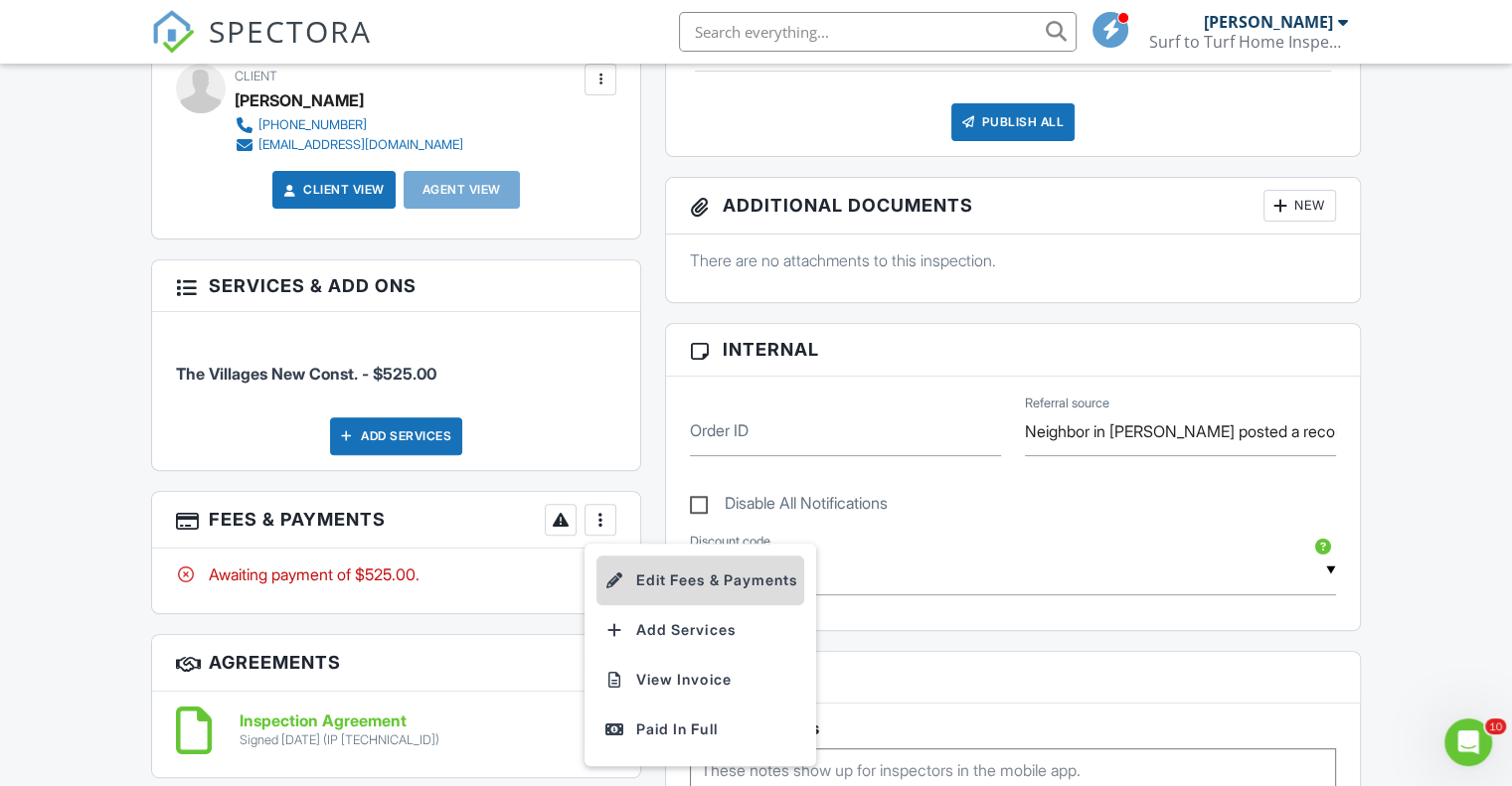 click on "Edit Fees & Payments" at bounding box center [700, 580] 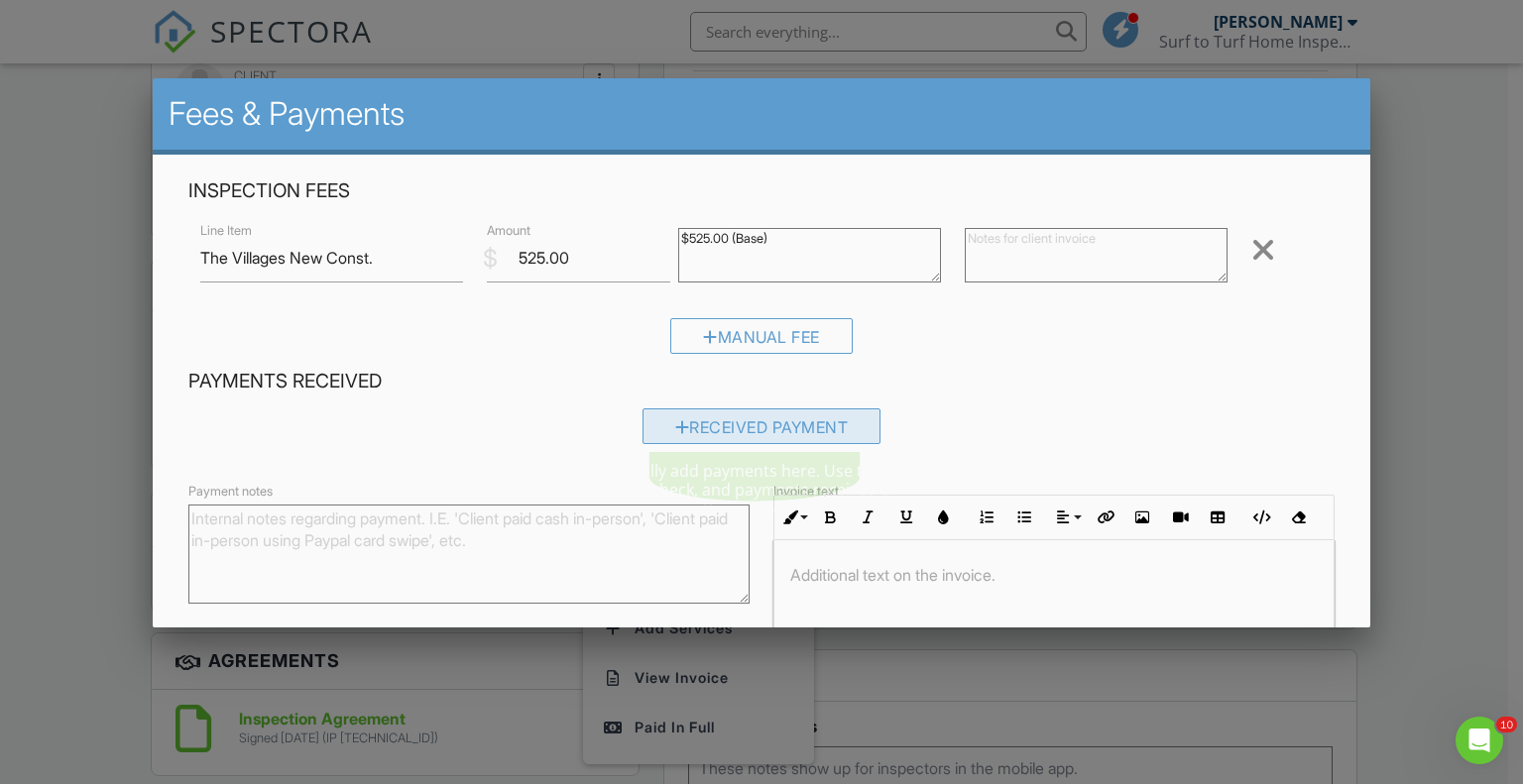 click on "Received Payment" at bounding box center (762, 426) 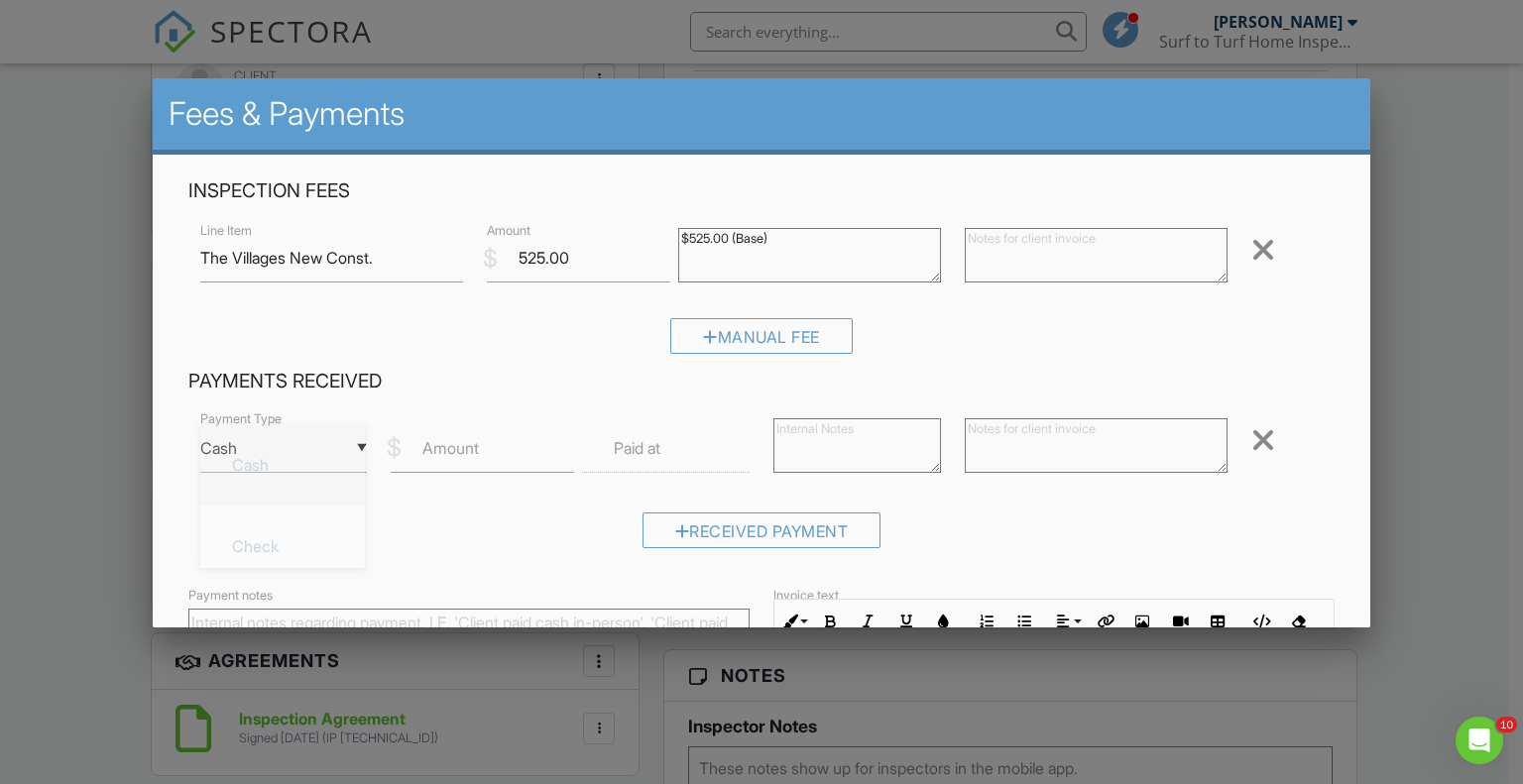 click on "▼ Cash Cash Check On-Site Card Other Cash
Check
On-Site Card
Other" at bounding box center (284, 448) 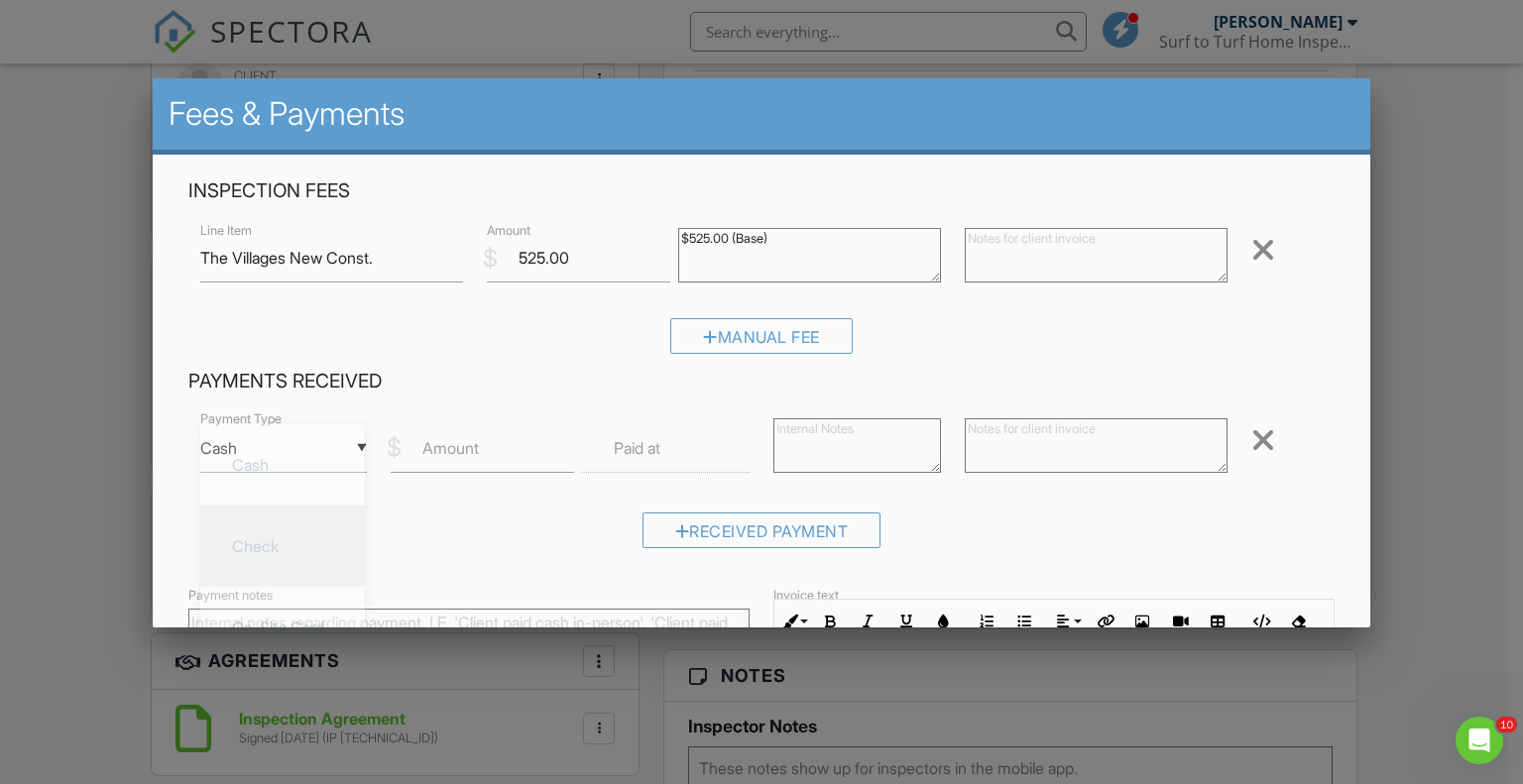 click on "Check" at bounding box center [283, 546] 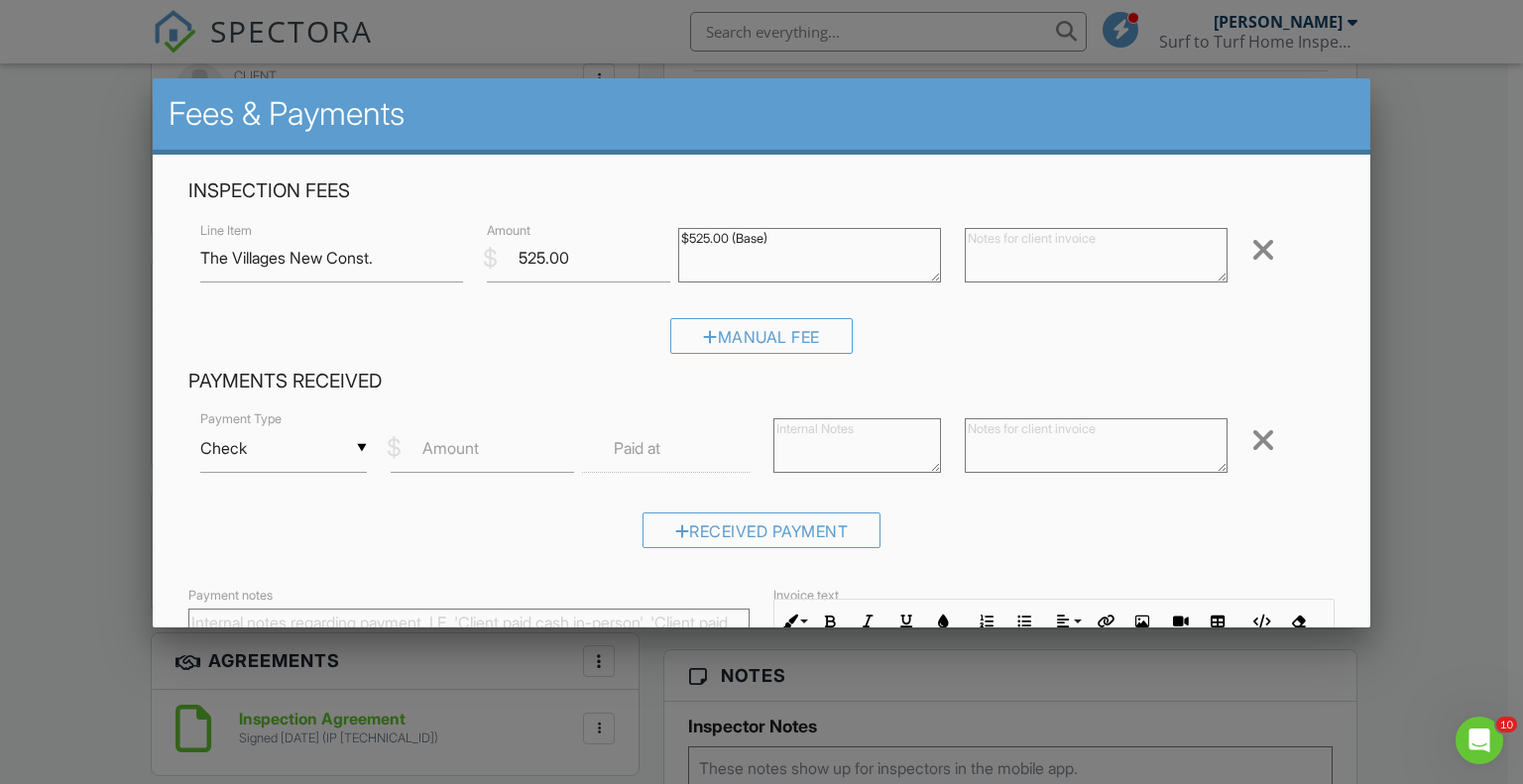 click on "Paid at" at bounding box center (637, 448) 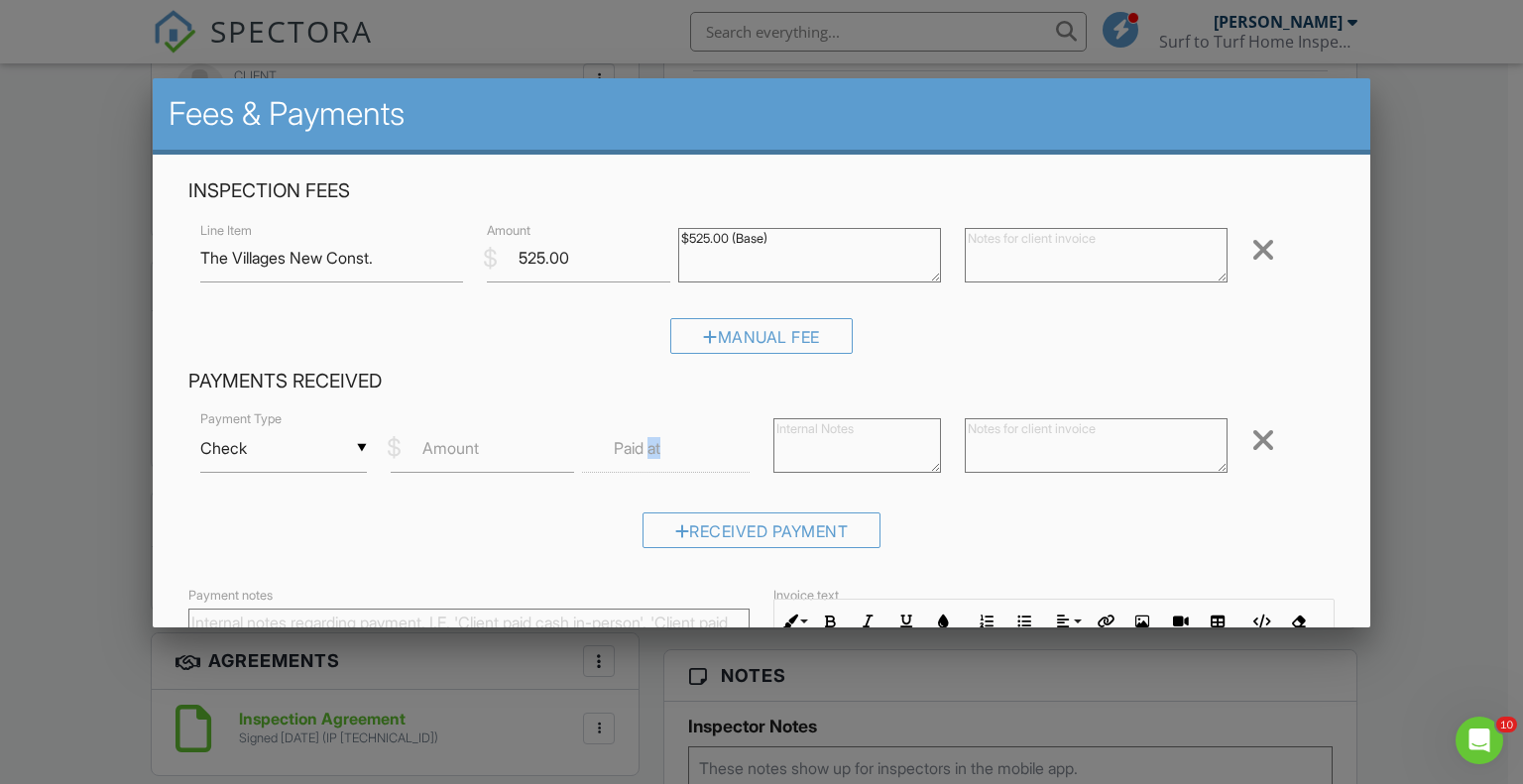 click on "Paid at" at bounding box center [637, 448] 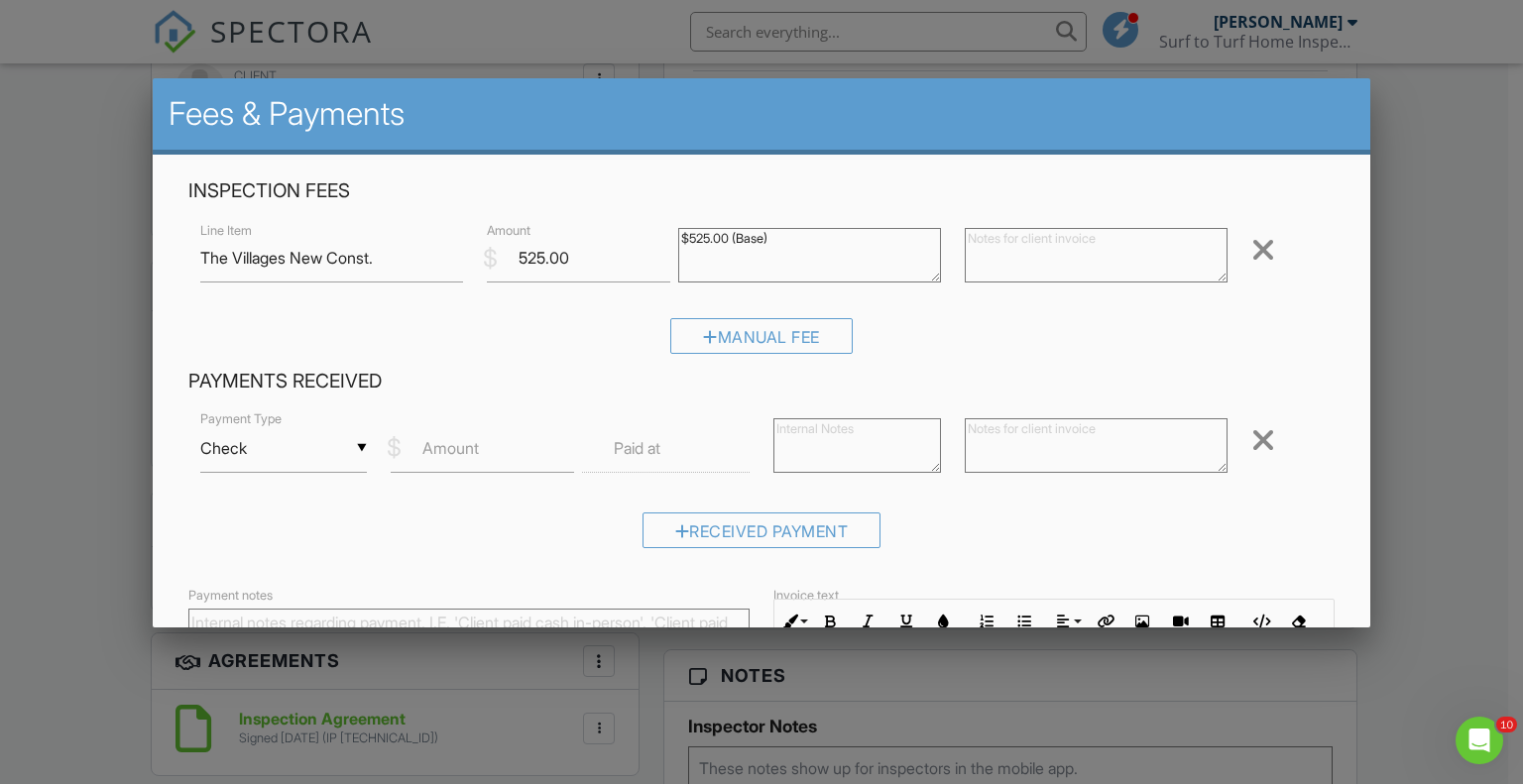 click on "Amount" at bounding box center (450, 448) 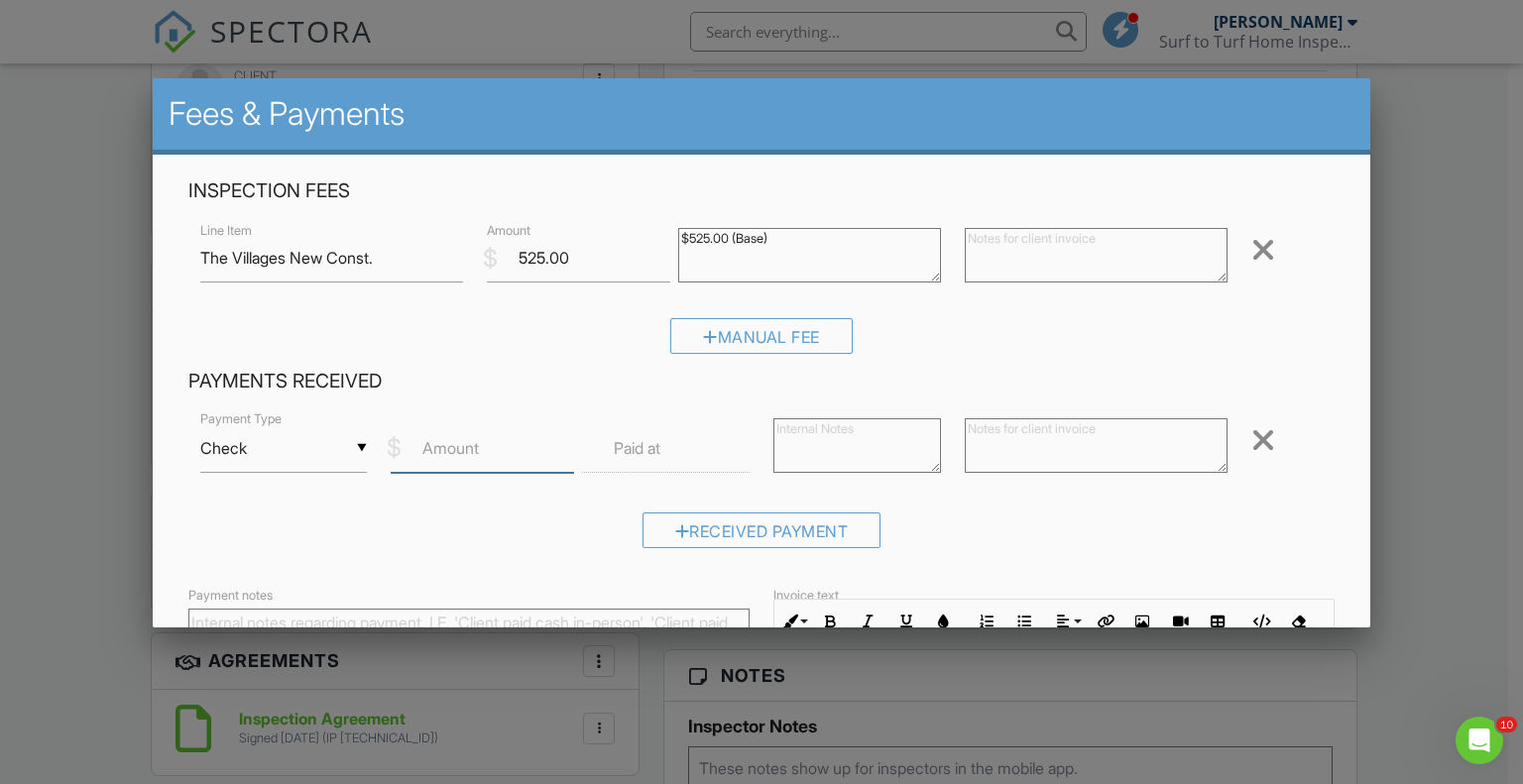 click on "Amount" at bounding box center [482, 448] 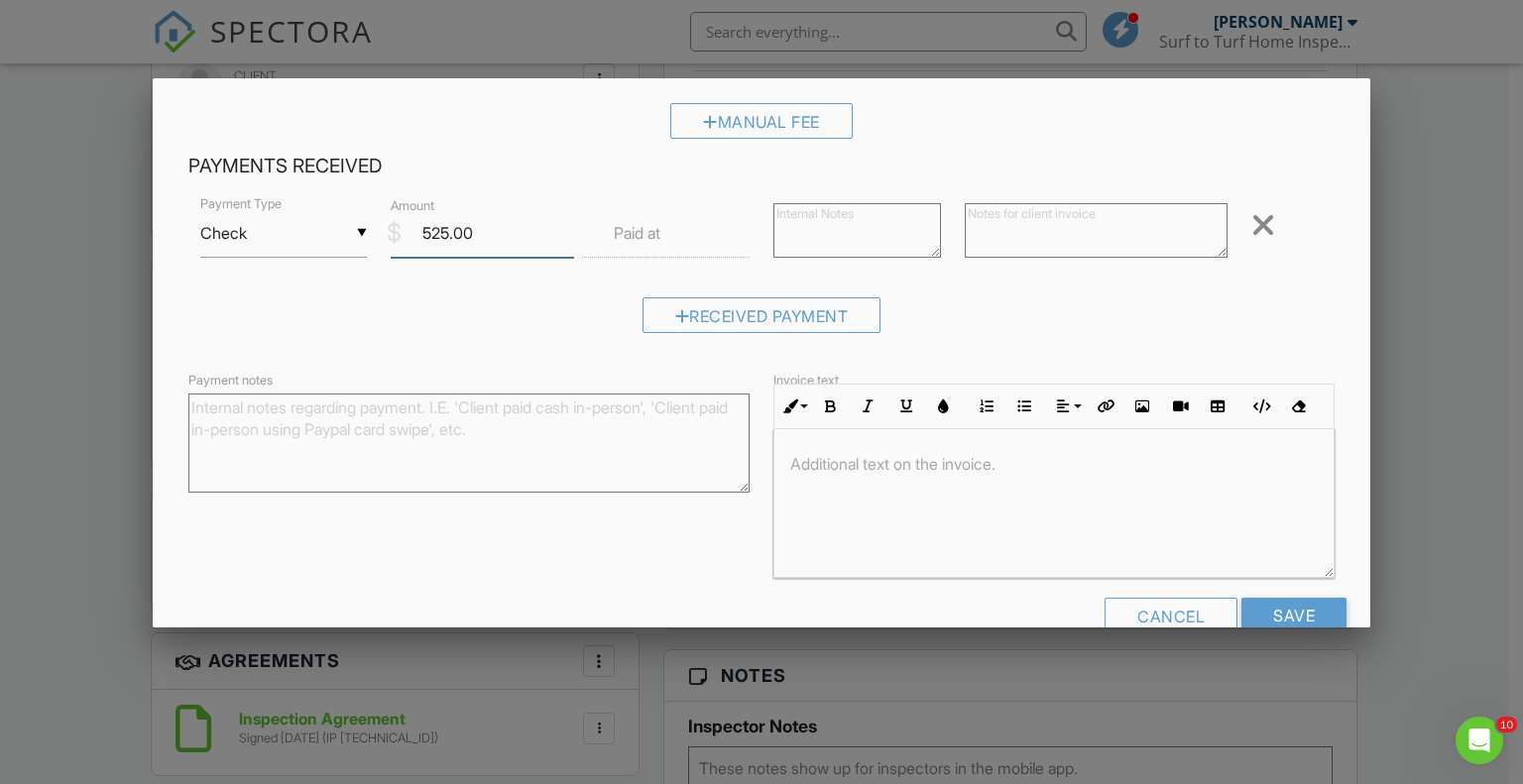 scroll, scrollTop: 259, scrollLeft: 0, axis: vertical 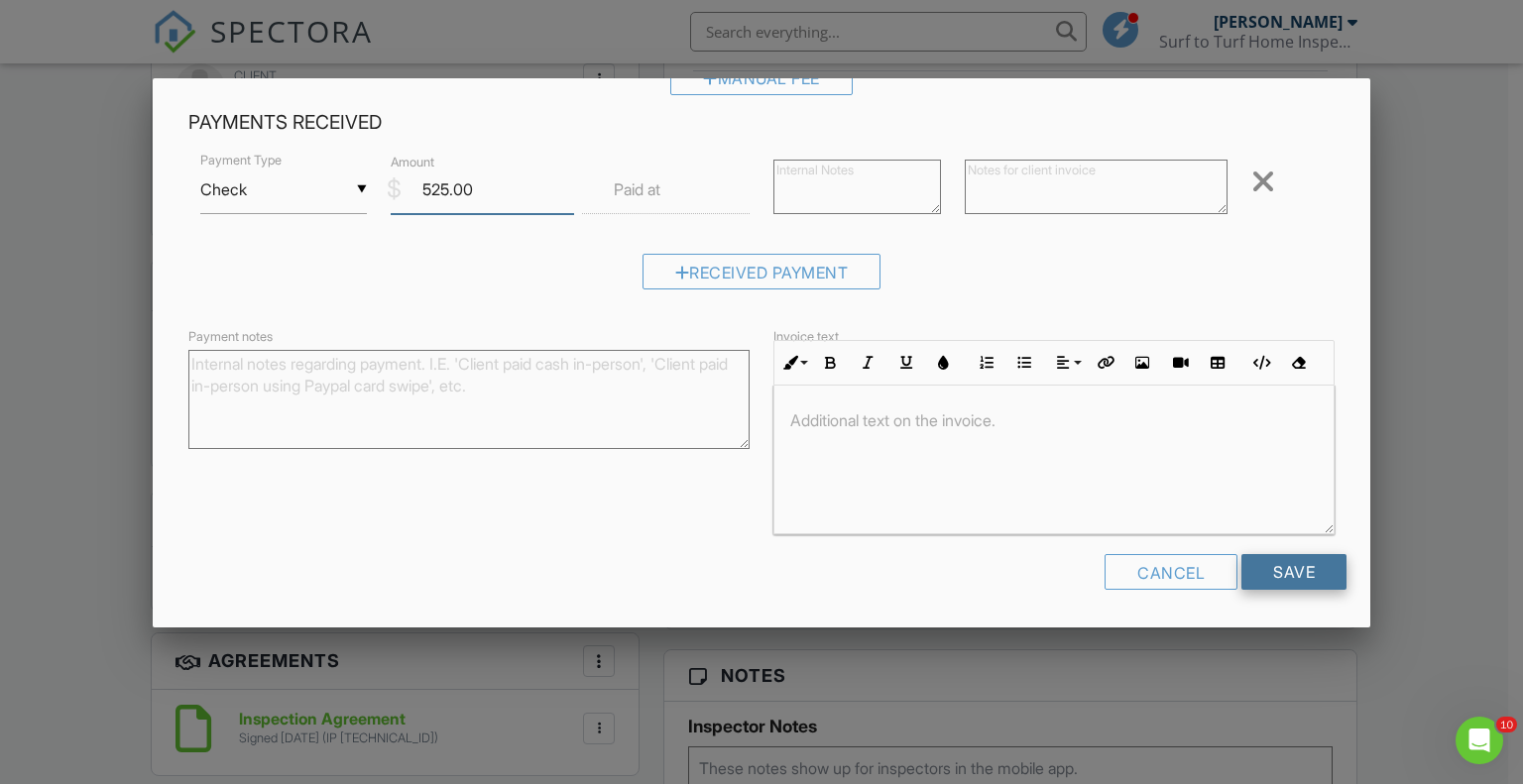 type on "525.00" 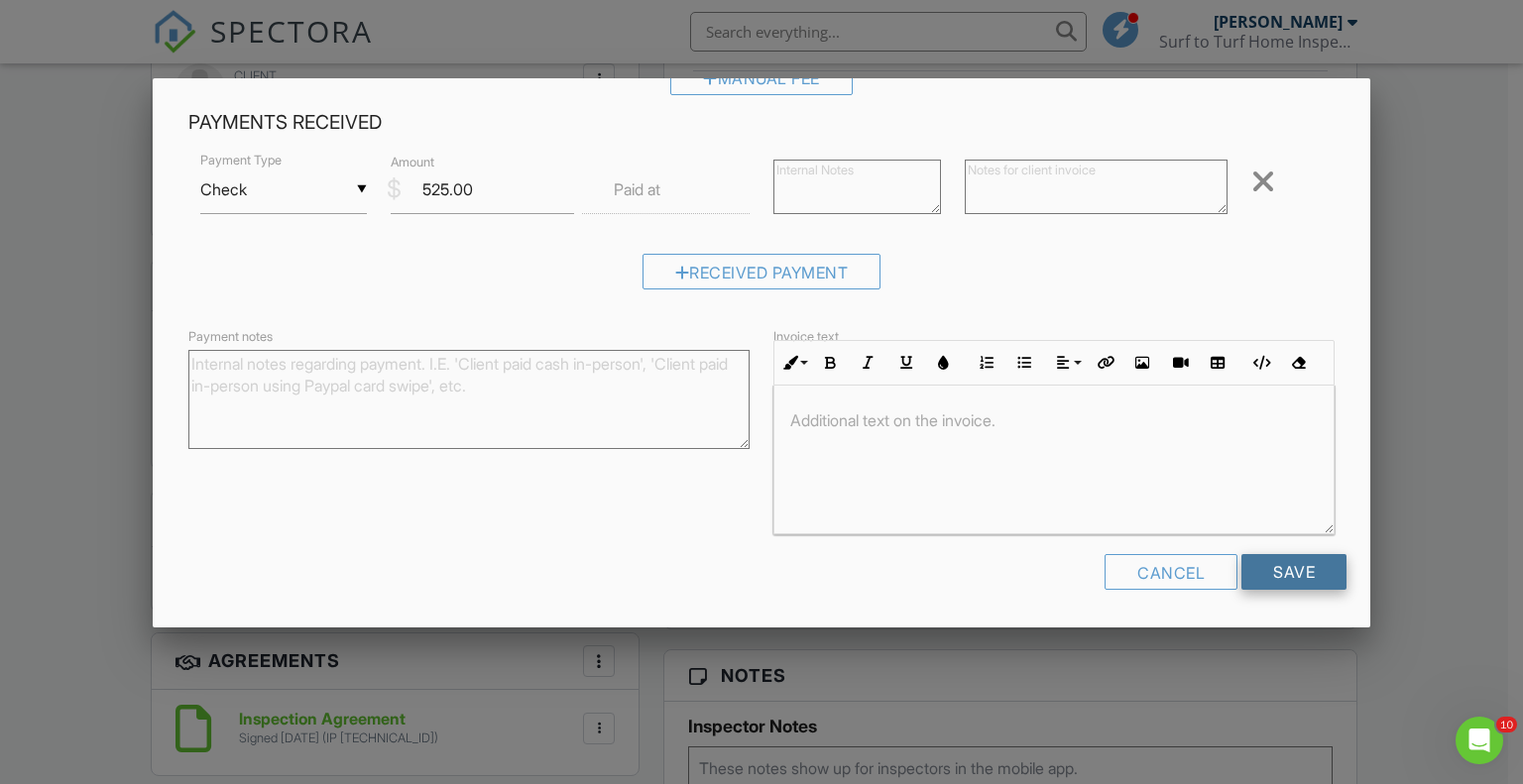 click on "Save" at bounding box center [1294, 572] 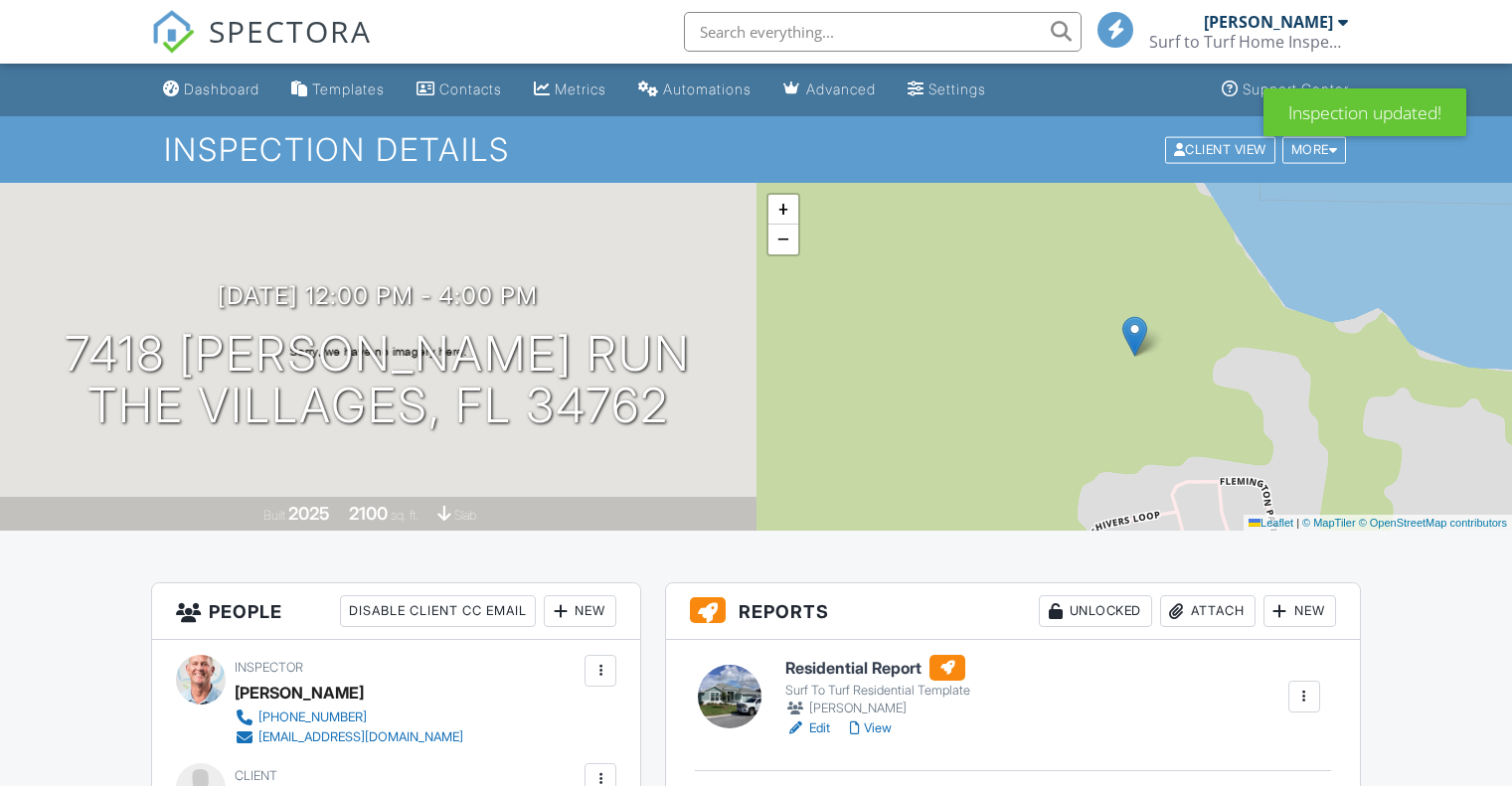 scroll, scrollTop: 0, scrollLeft: 0, axis: both 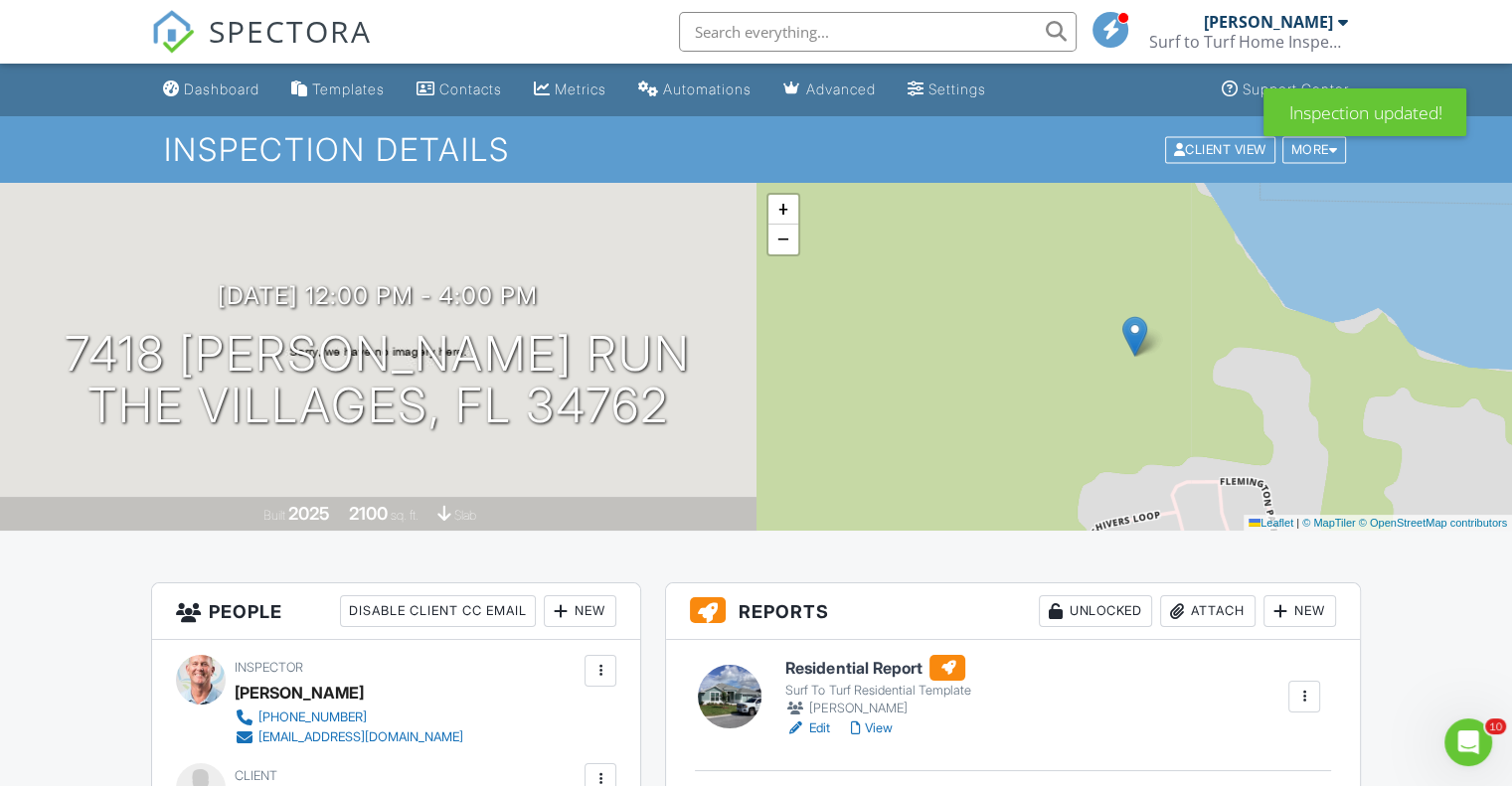 click on "View" at bounding box center [871, 728] 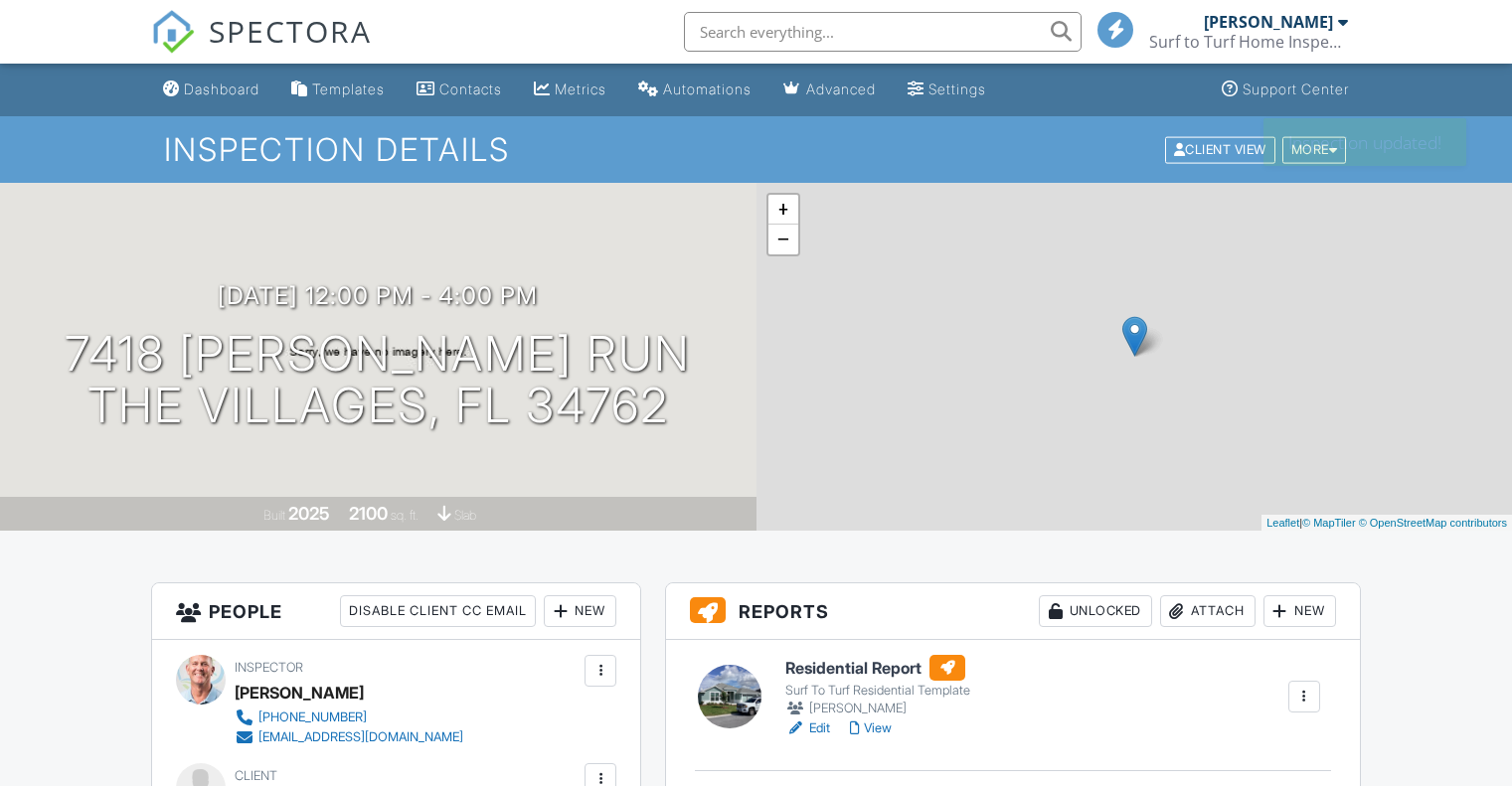 scroll, scrollTop: 0, scrollLeft: 0, axis: both 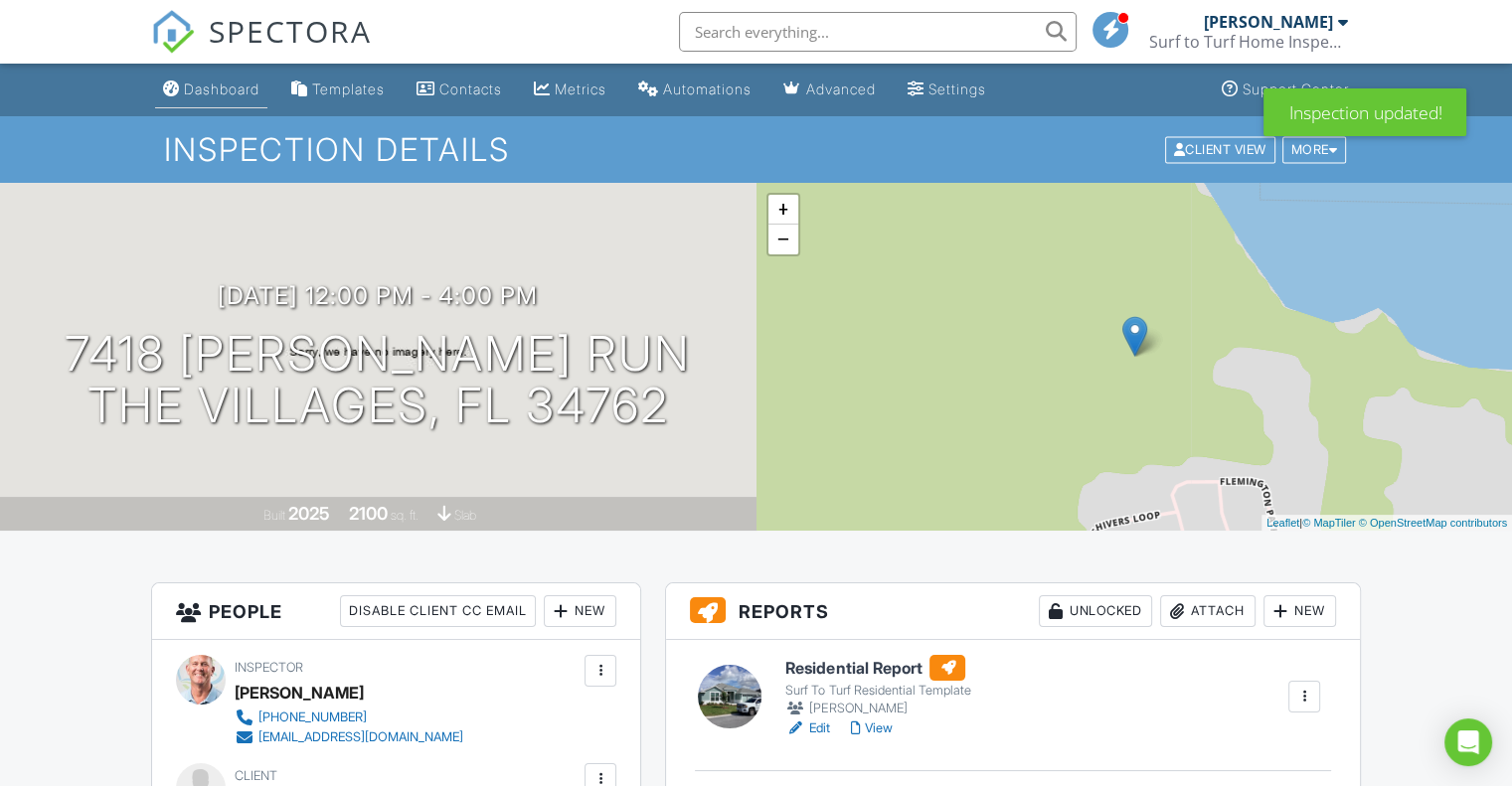click on "Dashboard" at bounding box center (222, 88) 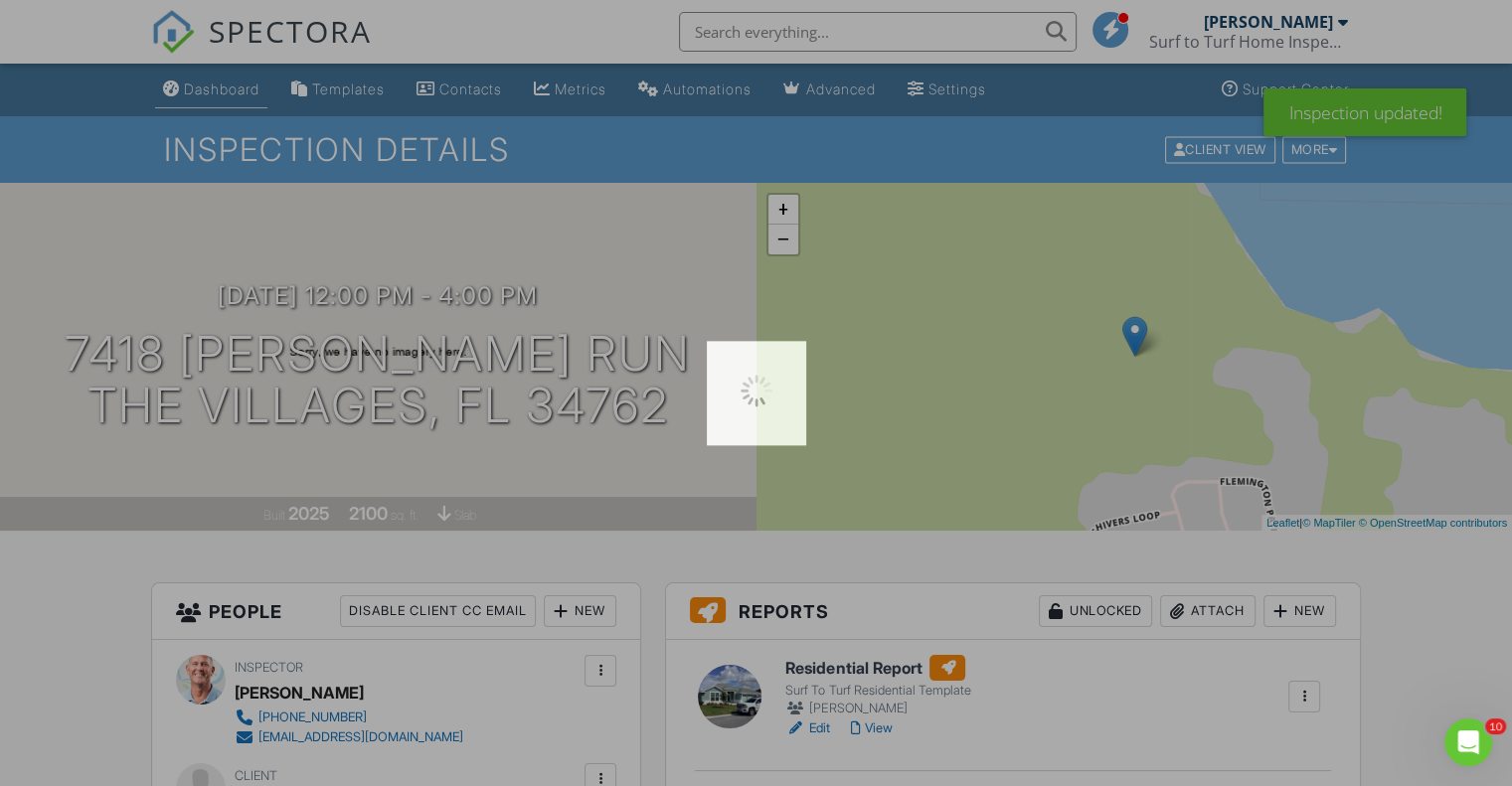 scroll, scrollTop: 0, scrollLeft: 0, axis: both 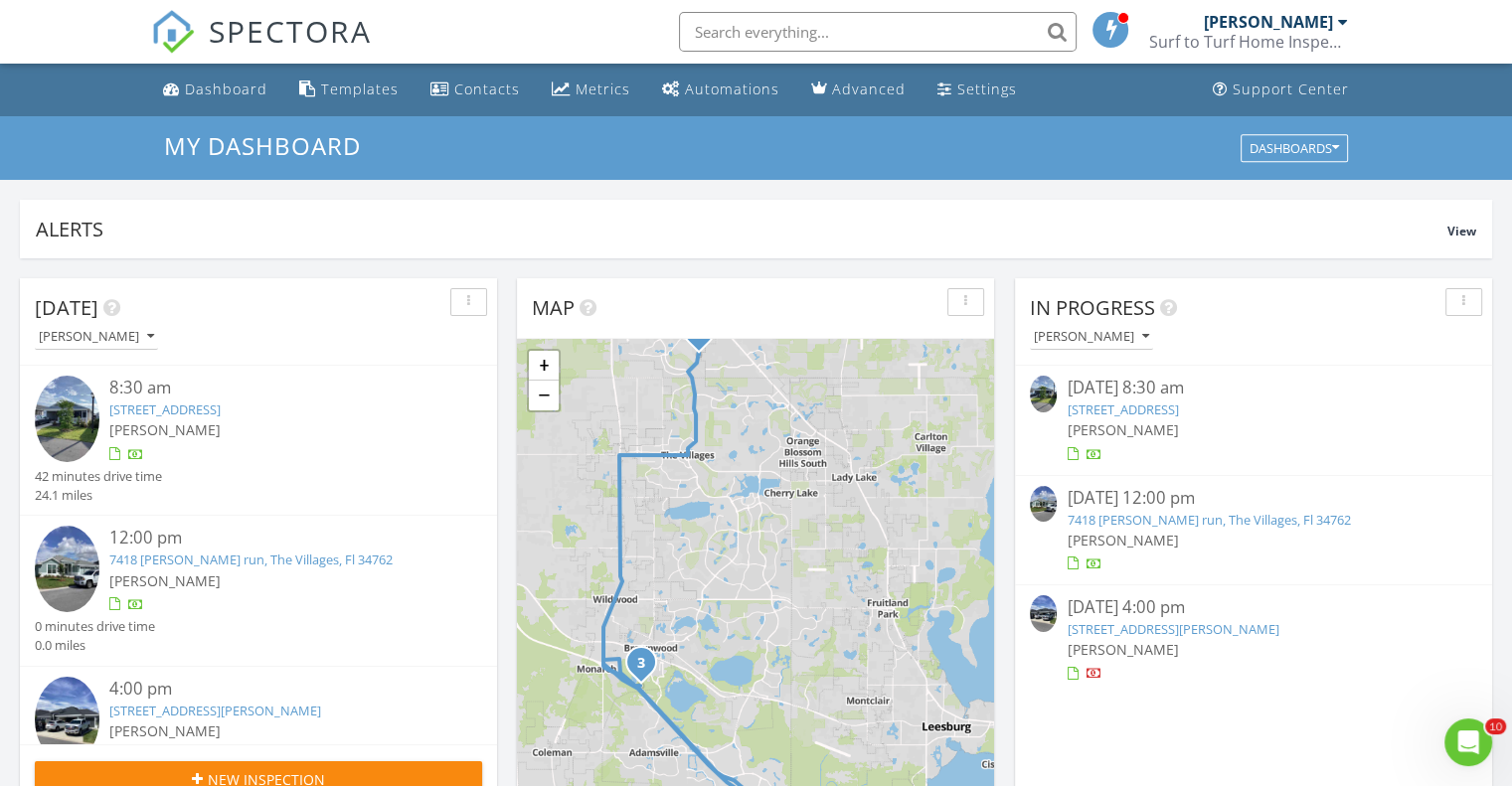 click at bounding box center (1043, 393) 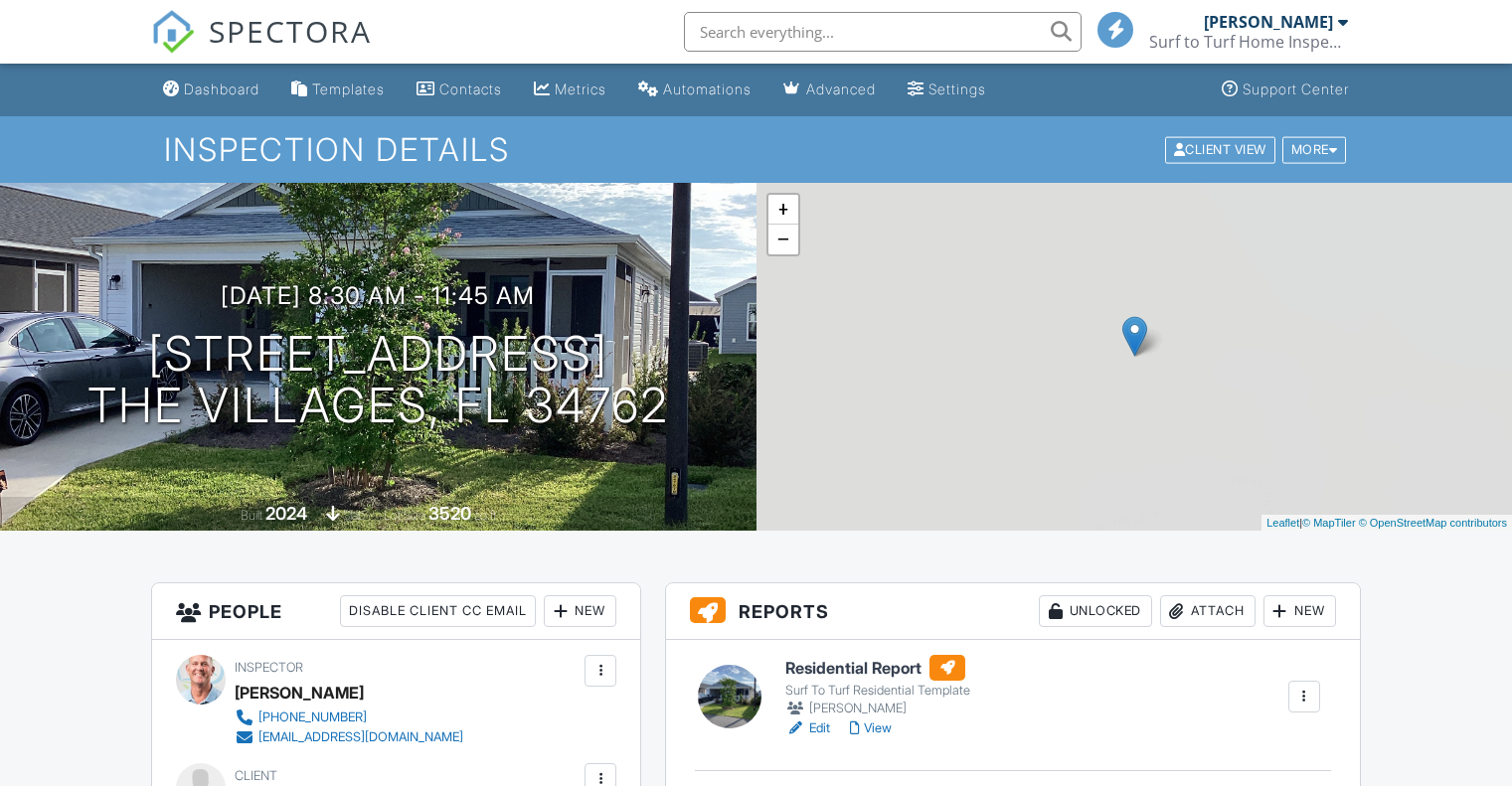 scroll, scrollTop: 0, scrollLeft: 0, axis: both 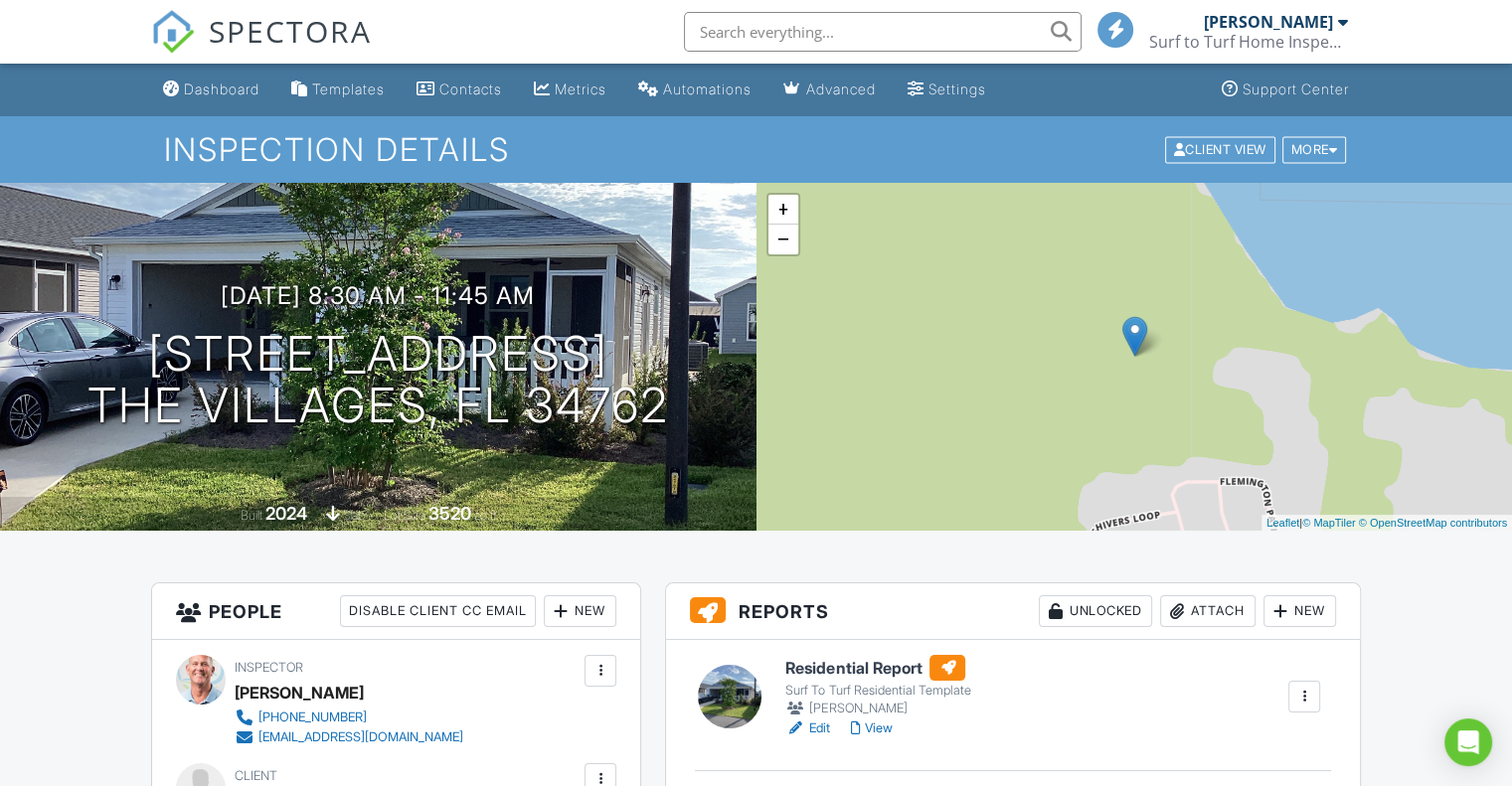 click on "View" at bounding box center (871, 728) 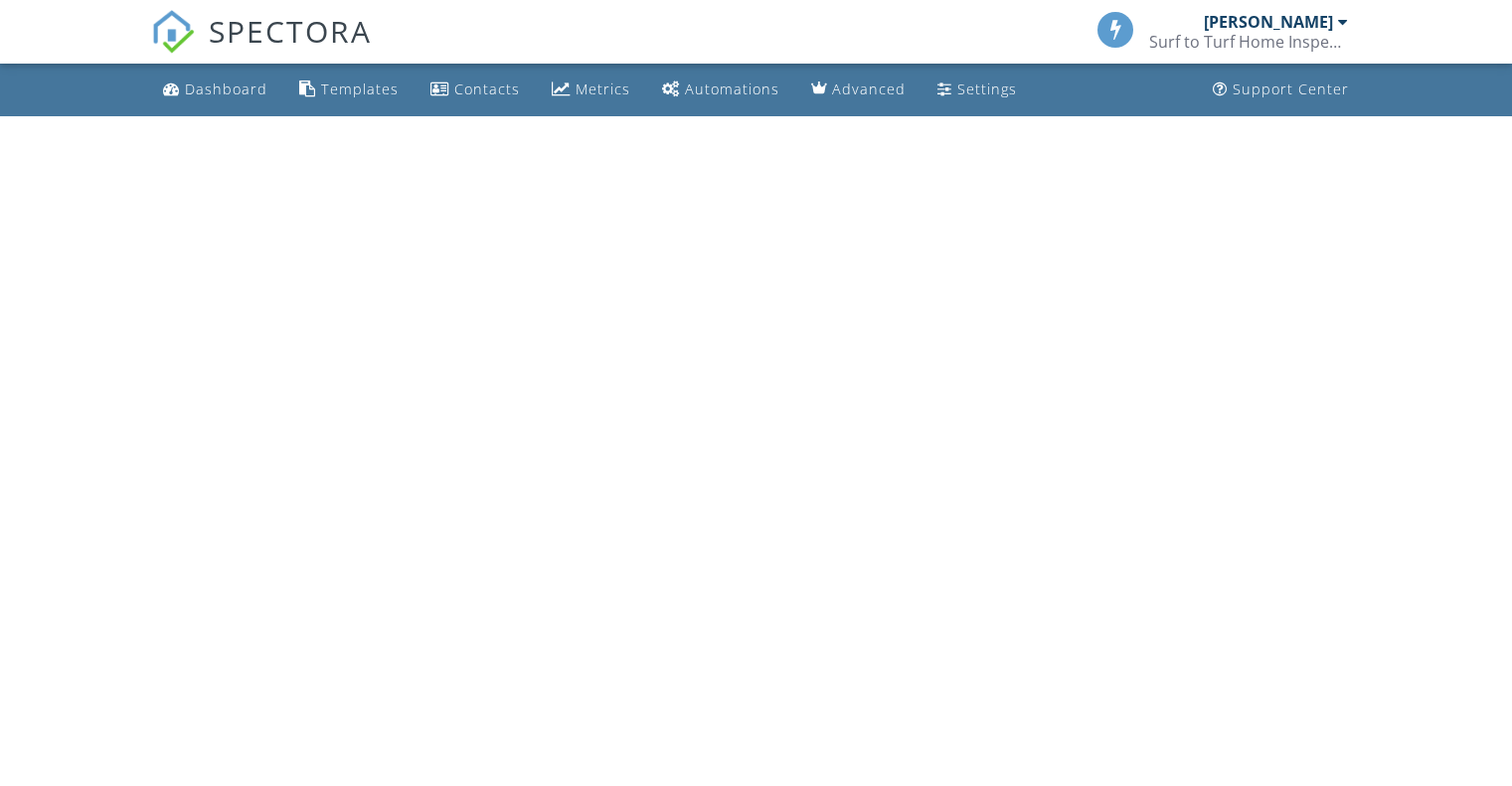 scroll, scrollTop: 0, scrollLeft: 0, axis: both 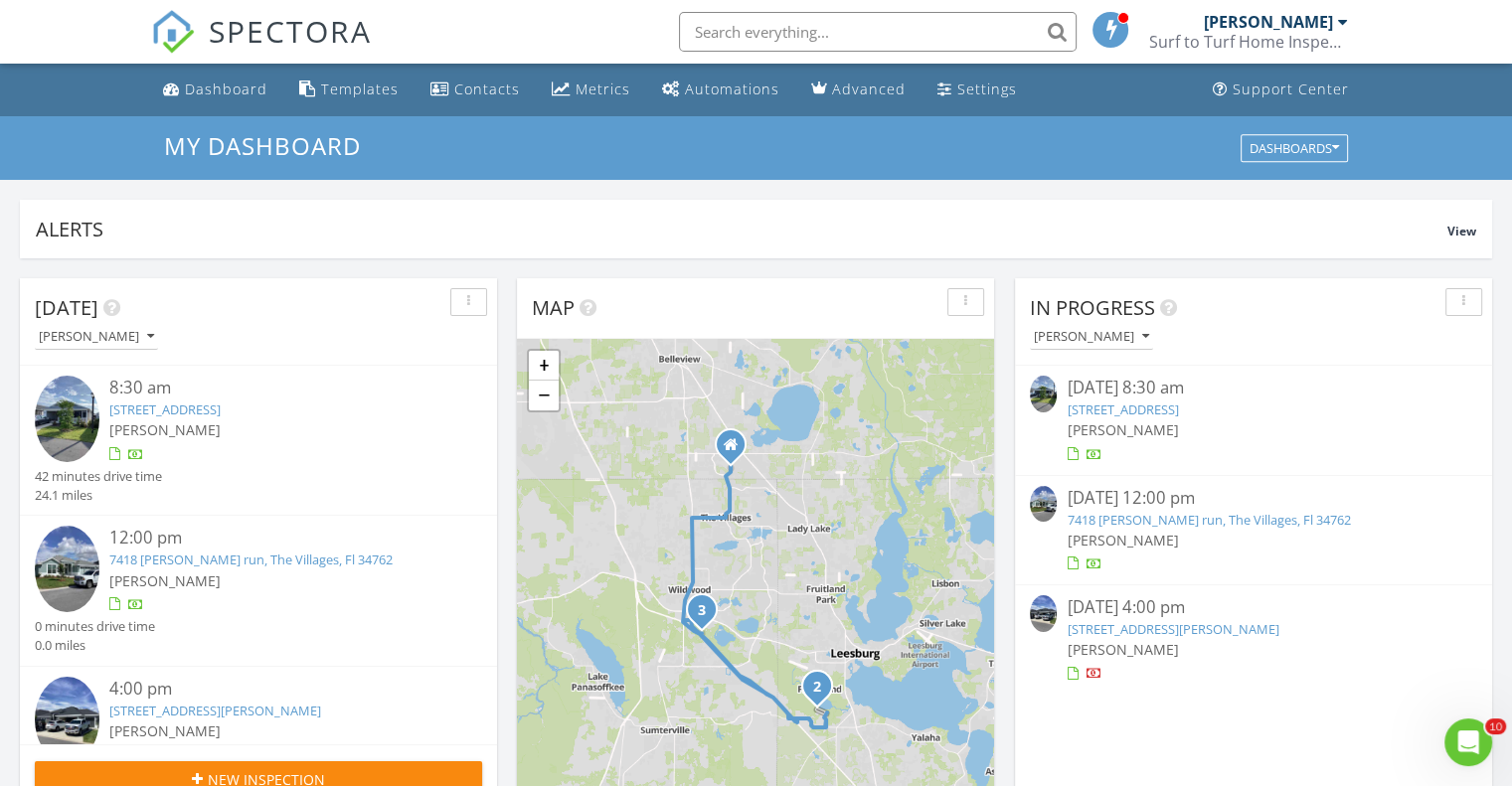 click at bounding box center [1043, 393] 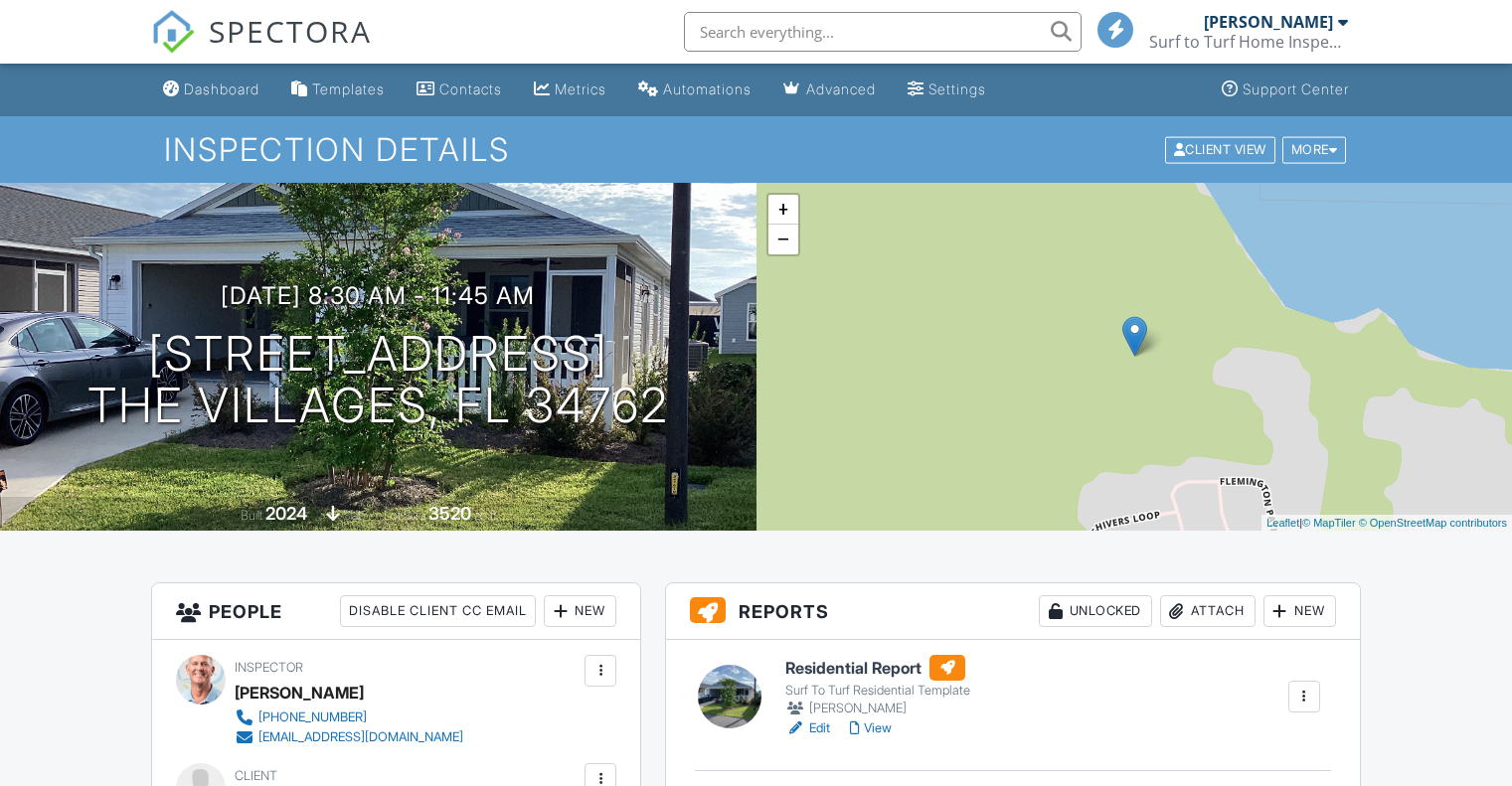 scroll, scrollTop: 0, scrollLeft: 0, axis: both 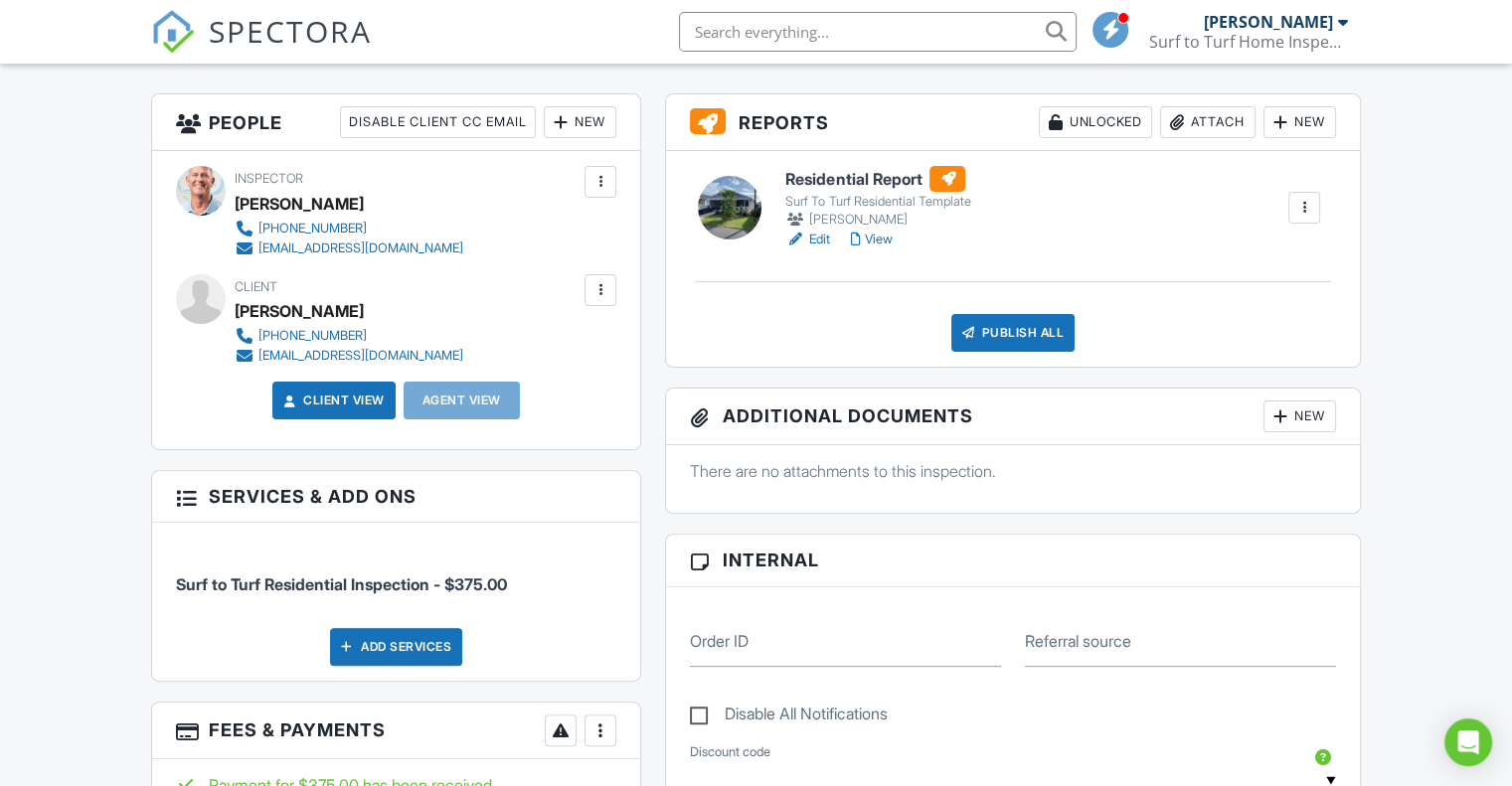 drag, startPoint x: 1515, startPoint y: 73, endPoint x: 1505, endPoint y: 210, distance: 137.36448 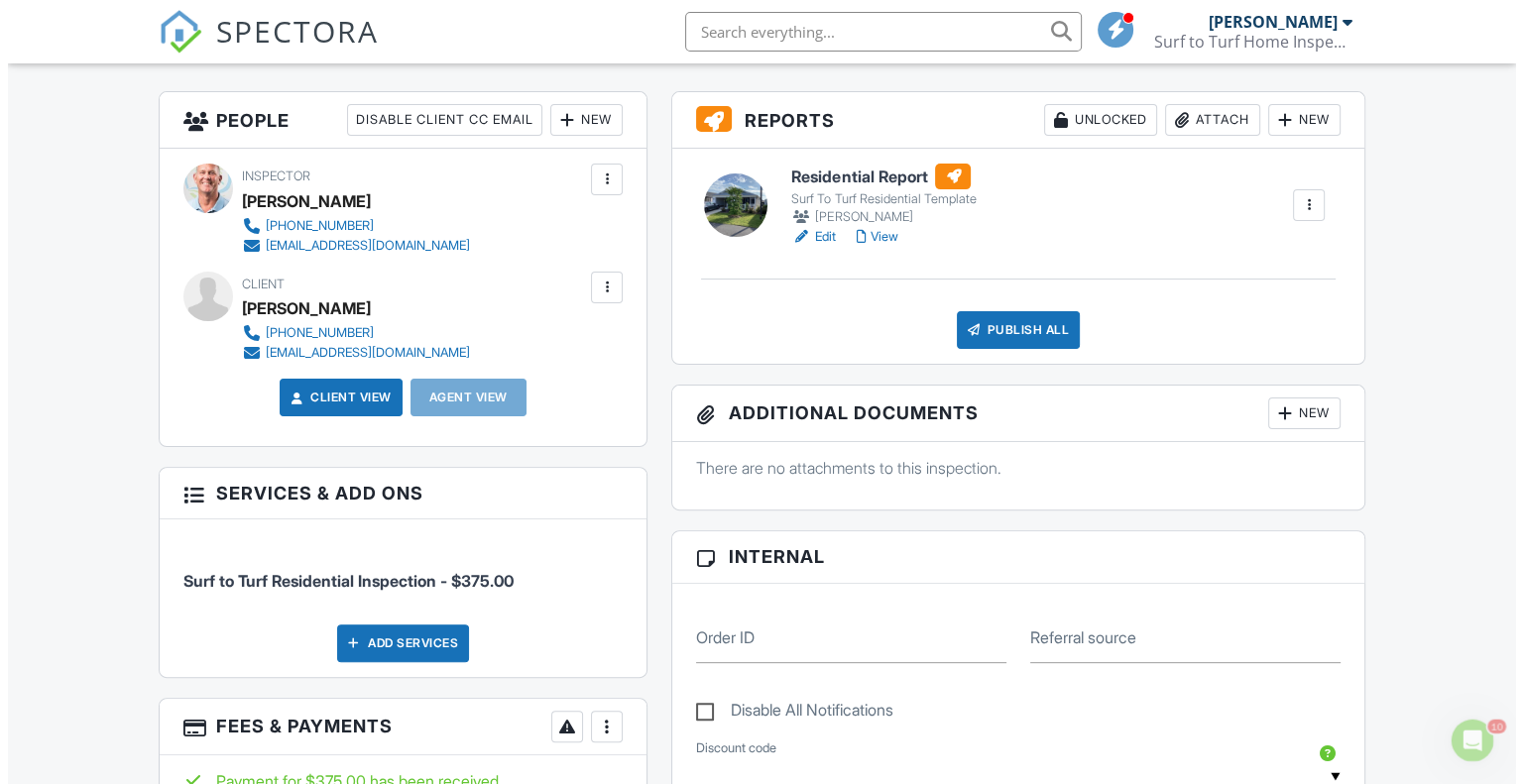 scroll, scrollTop: 0, scrollLeft: 0, axis: both 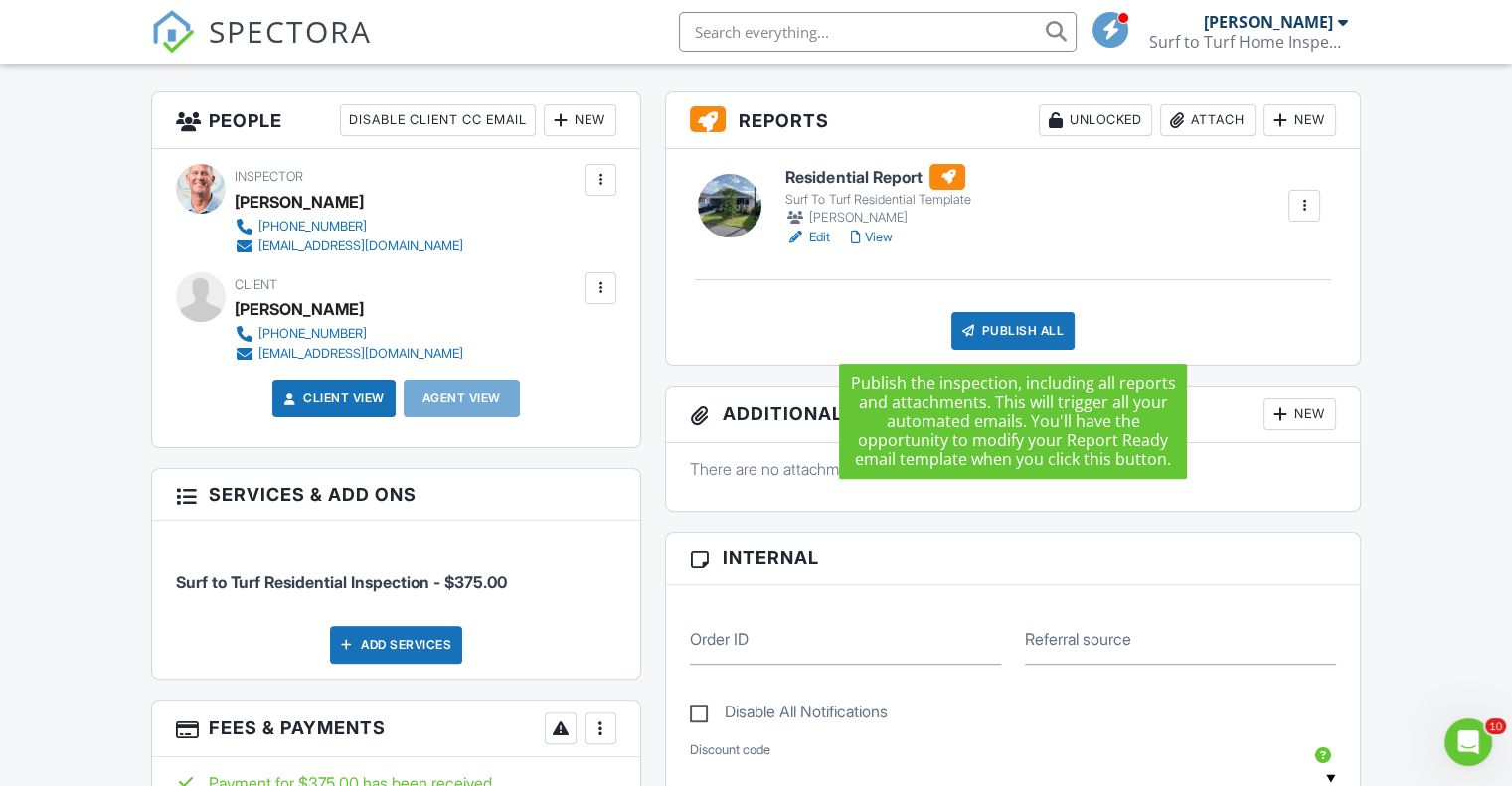 click on "Publish All" at bounding box center (1013, 331) 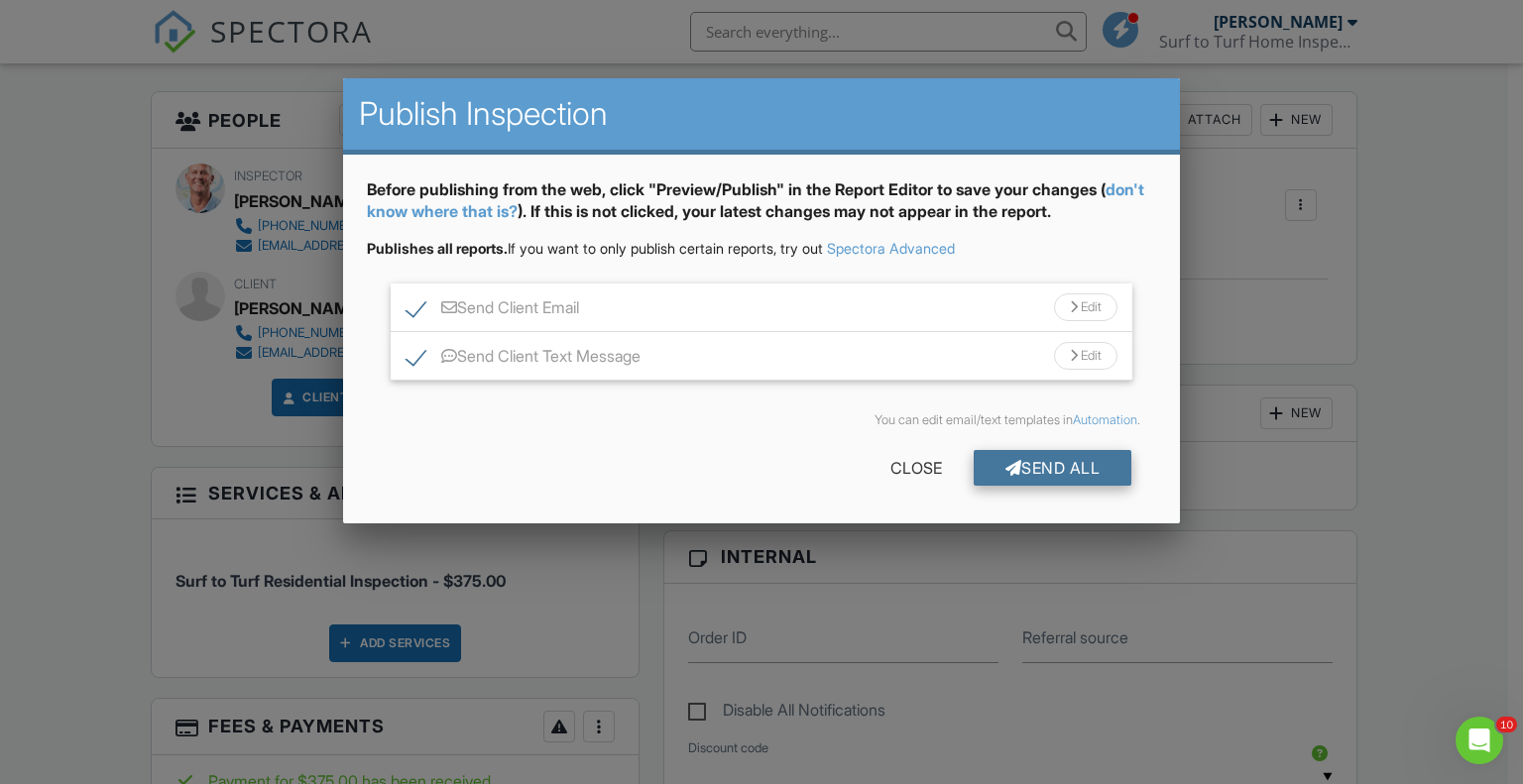click on "Send All" at bounding box center [1053, 468] 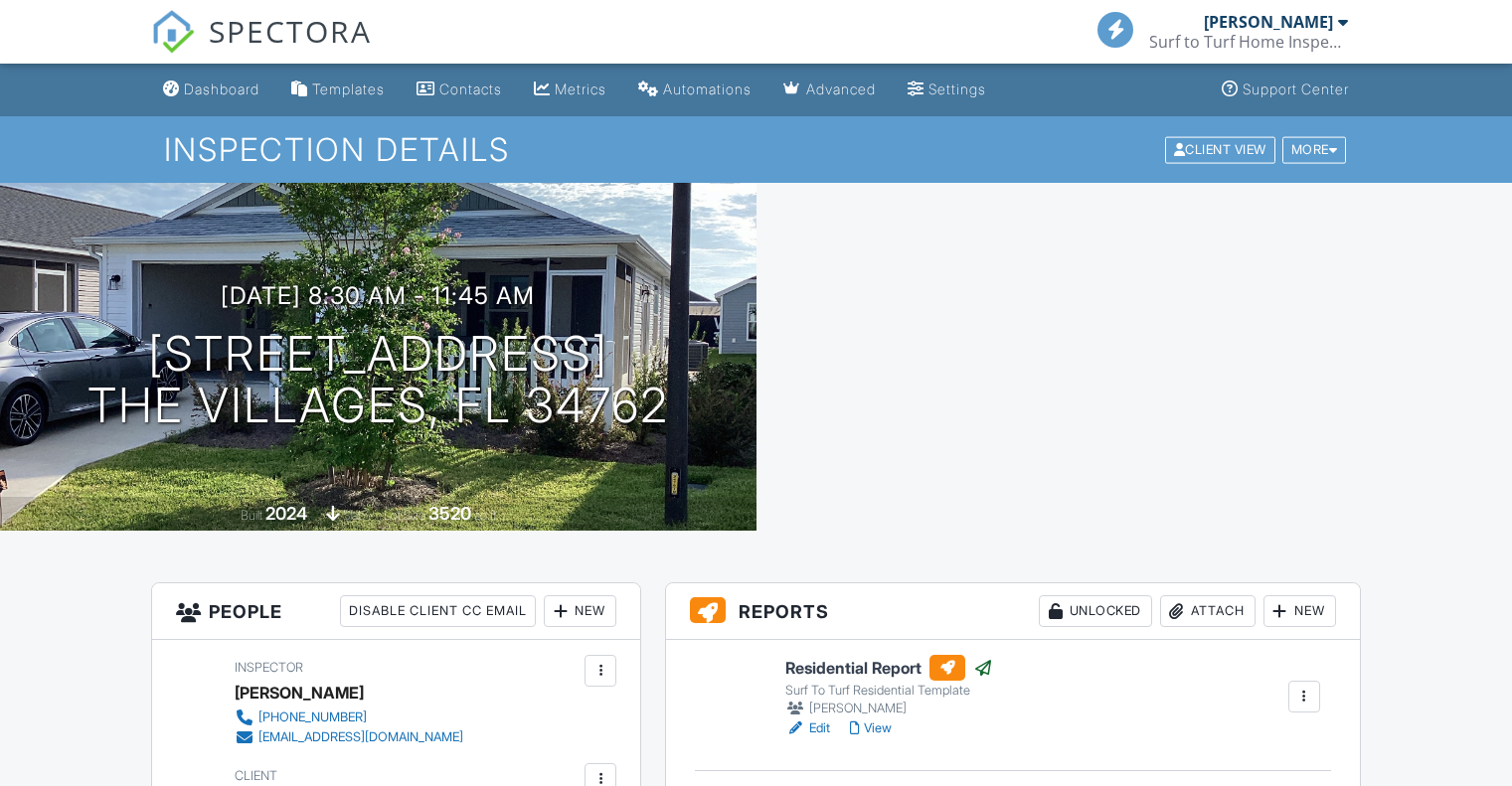 scroll, scrollTop: 491, scrollLeft: 0, axis: vertical 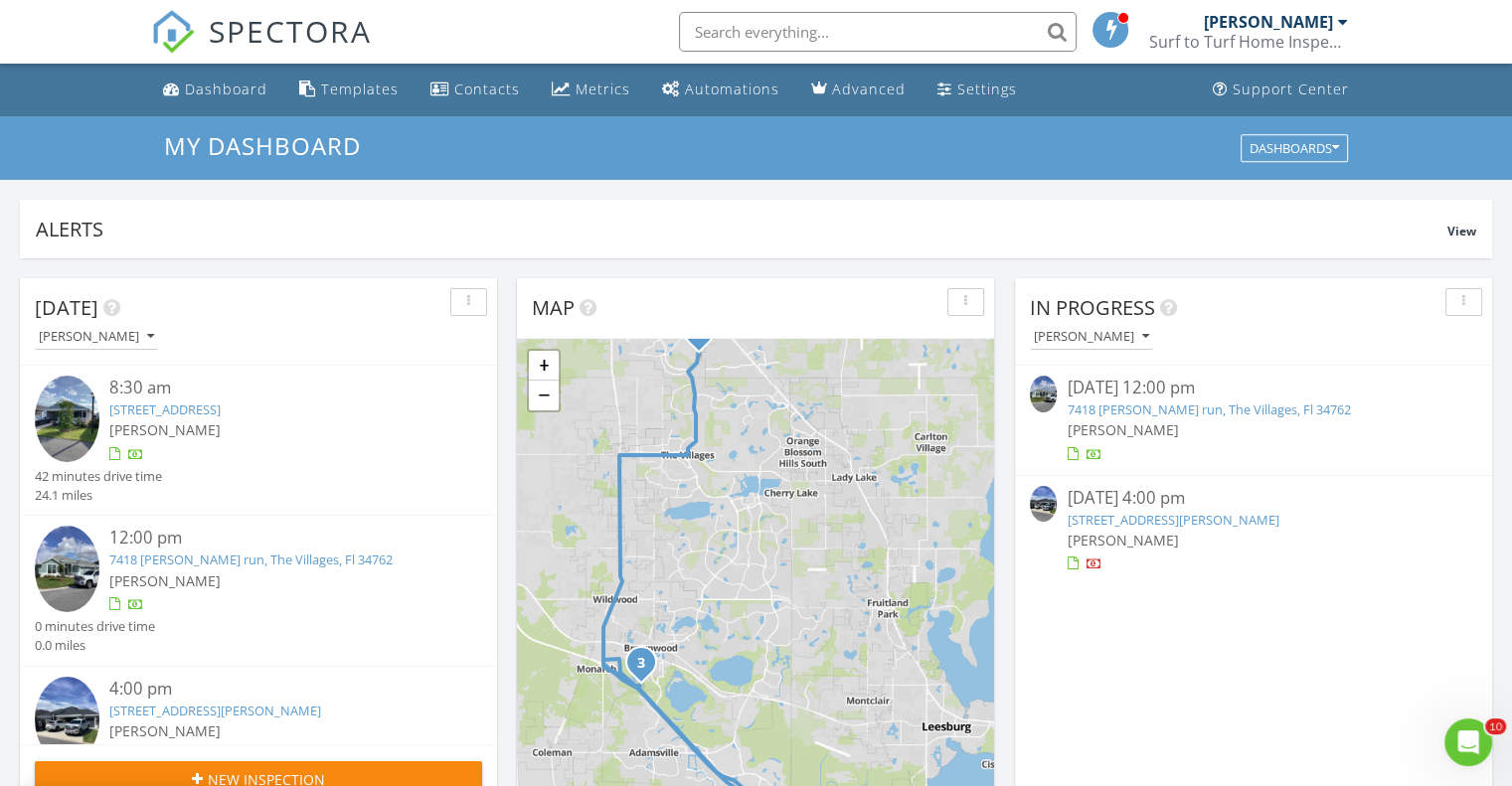 click at bounding box center (1043, 393) 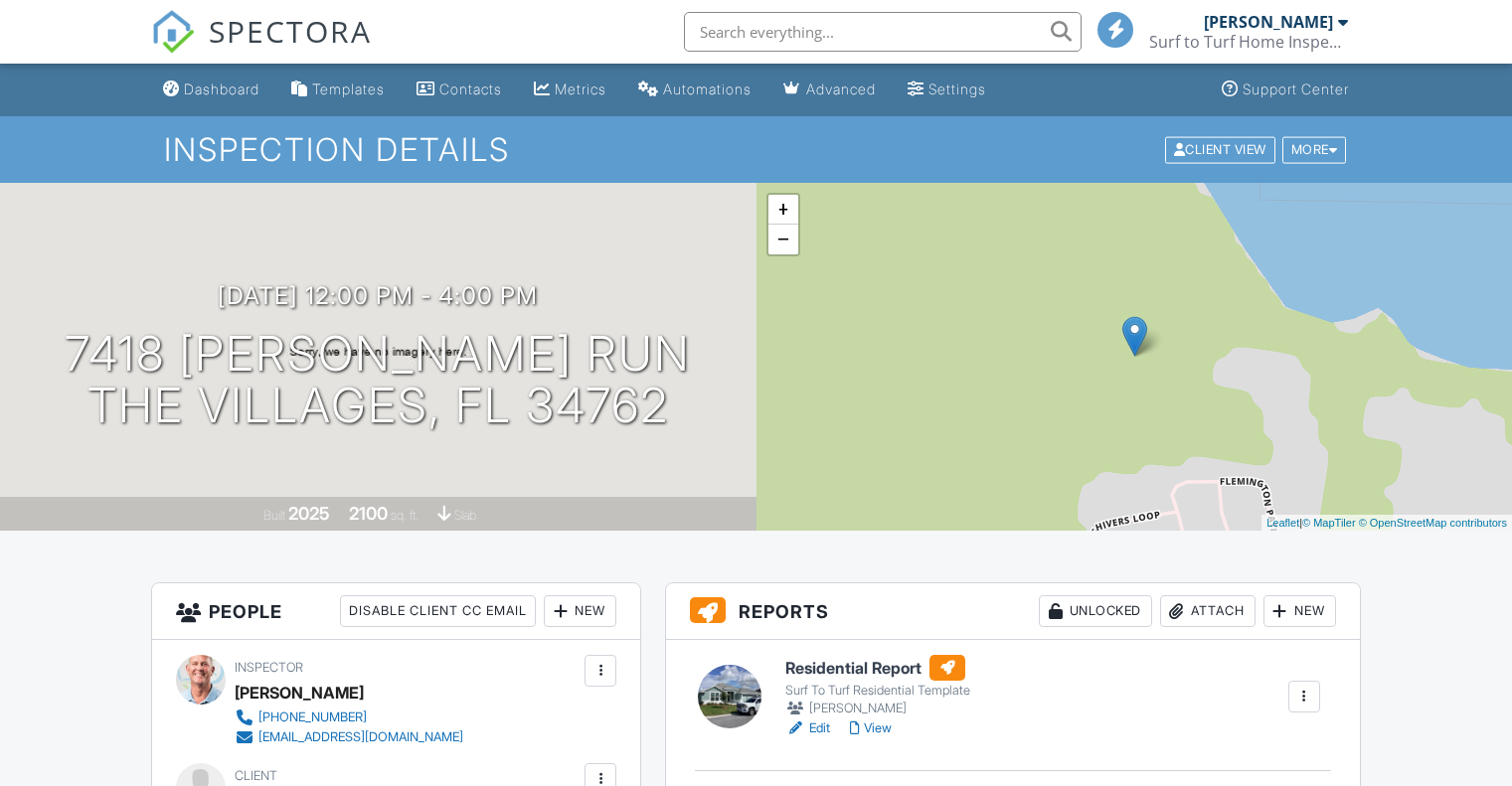 scroll, scrollTop: 0, scrollLeft: 0, axis: both 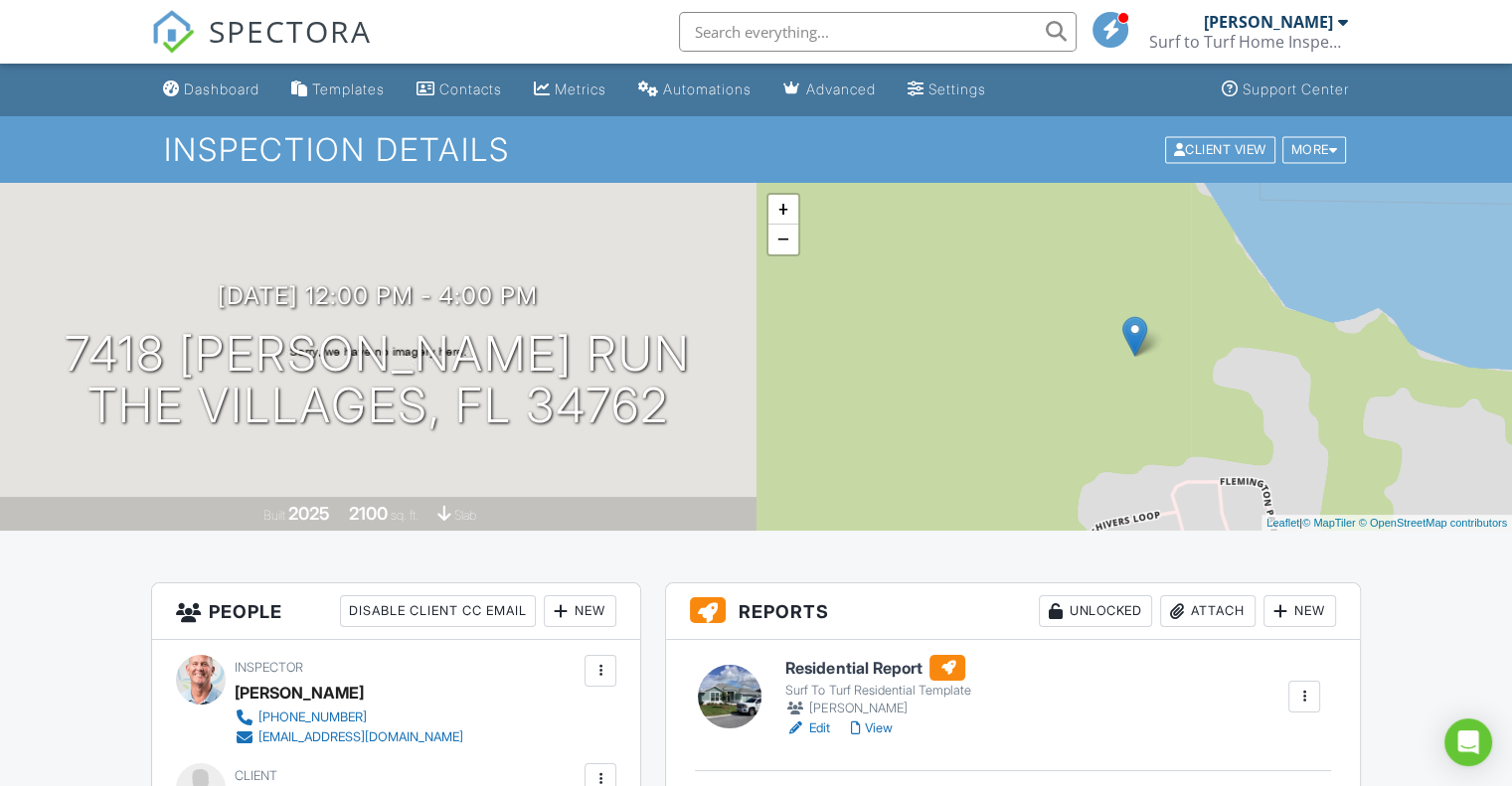 click on "View" at bounding box center (871, 728) 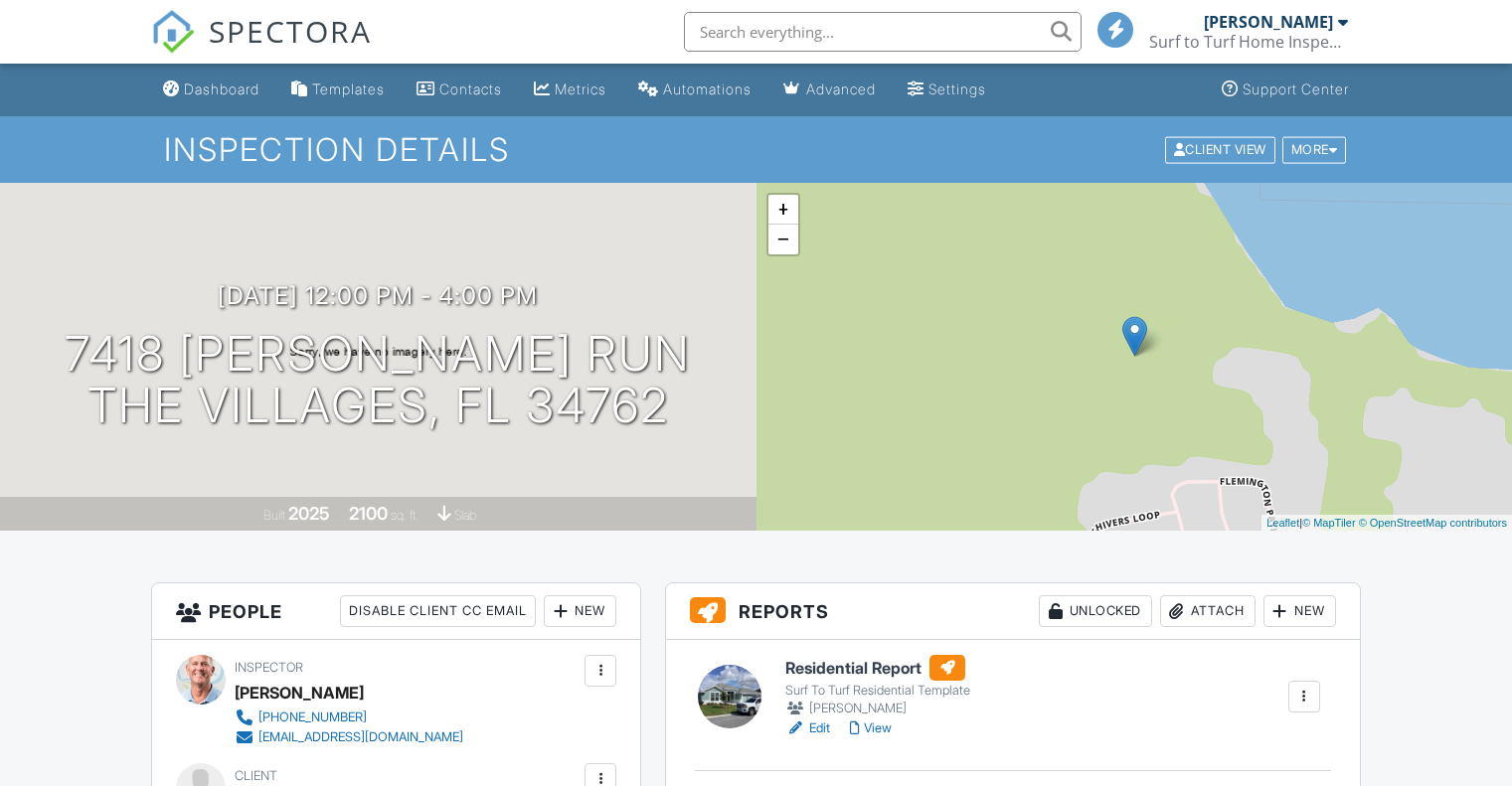 scroll, scrollTop: 0, scrollLeft: 0, axis: both 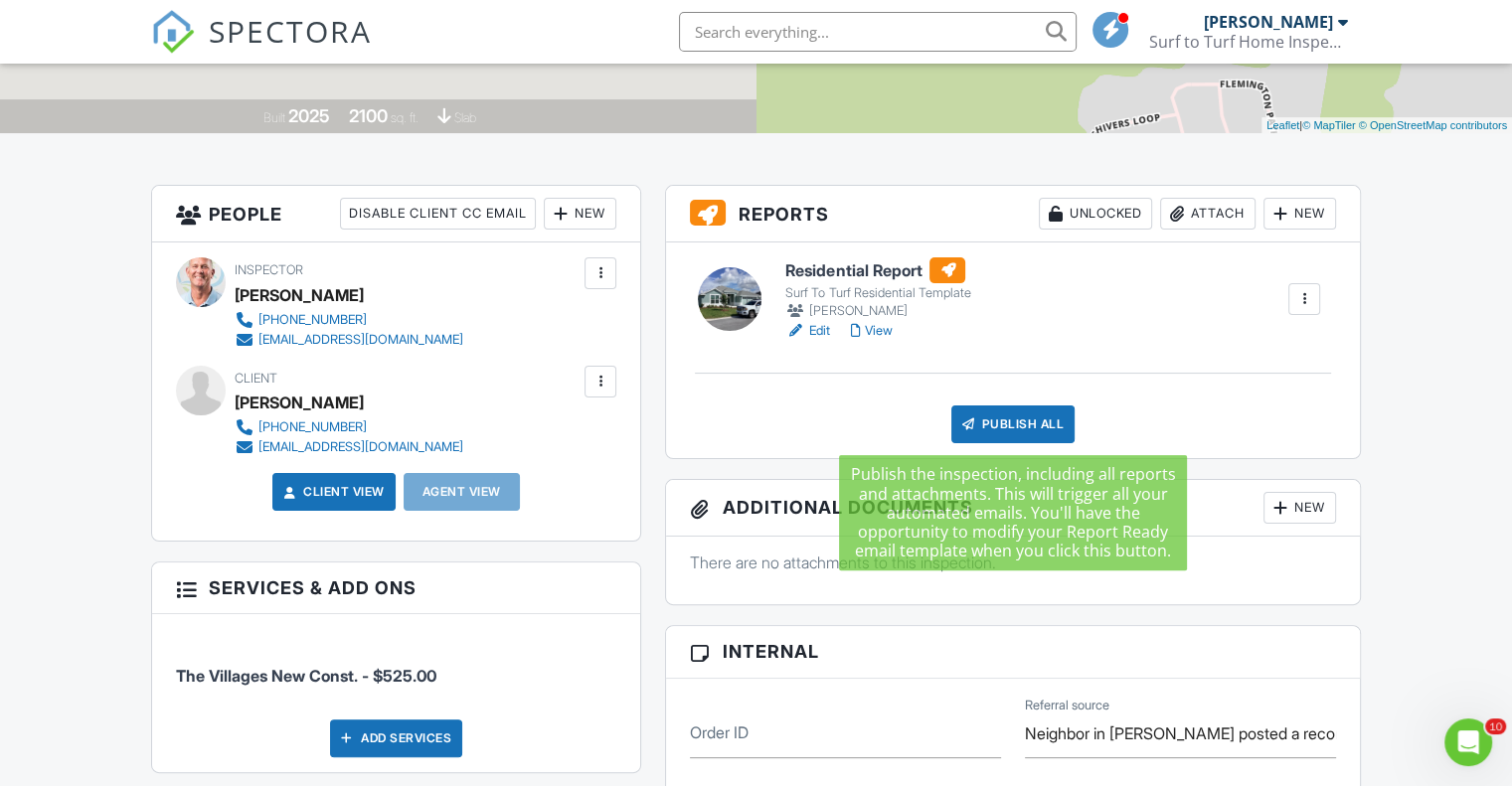 click on "Publish All" at bounding box center (1013, 424) 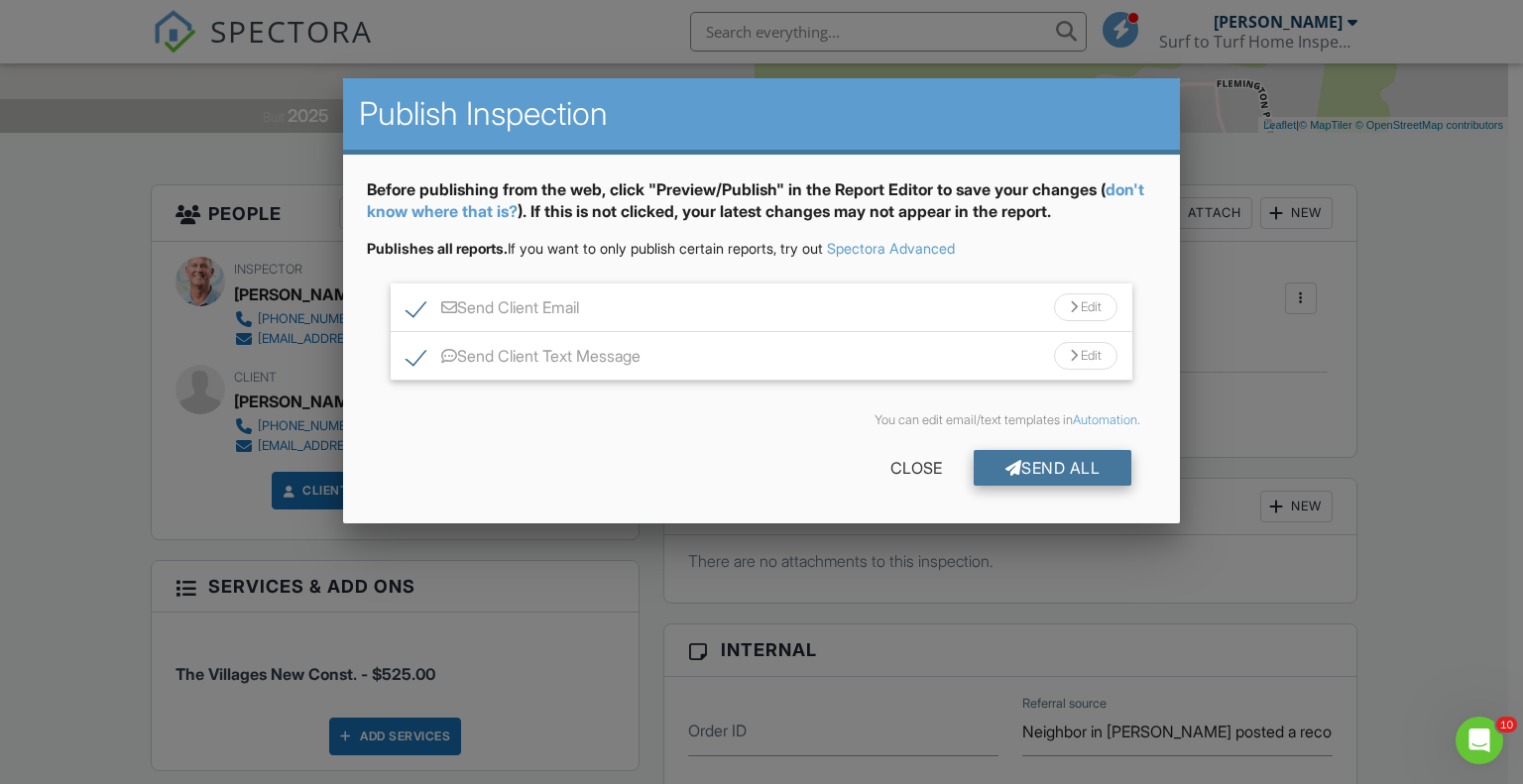click on "Send All" at bounding box center [1053, 468] 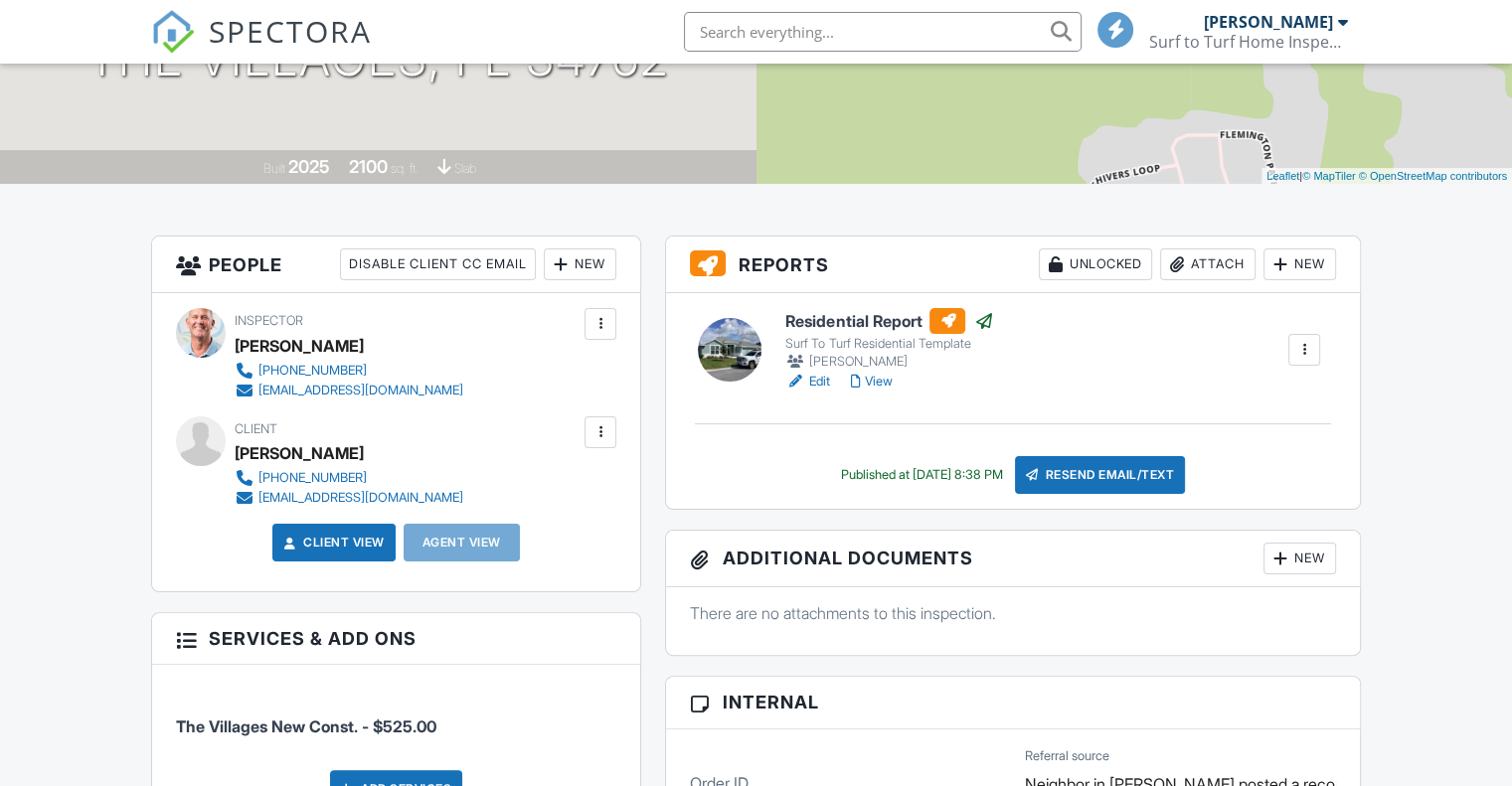 scroll, scrollTop: 347, scrollLeft: 0, axis: vertical 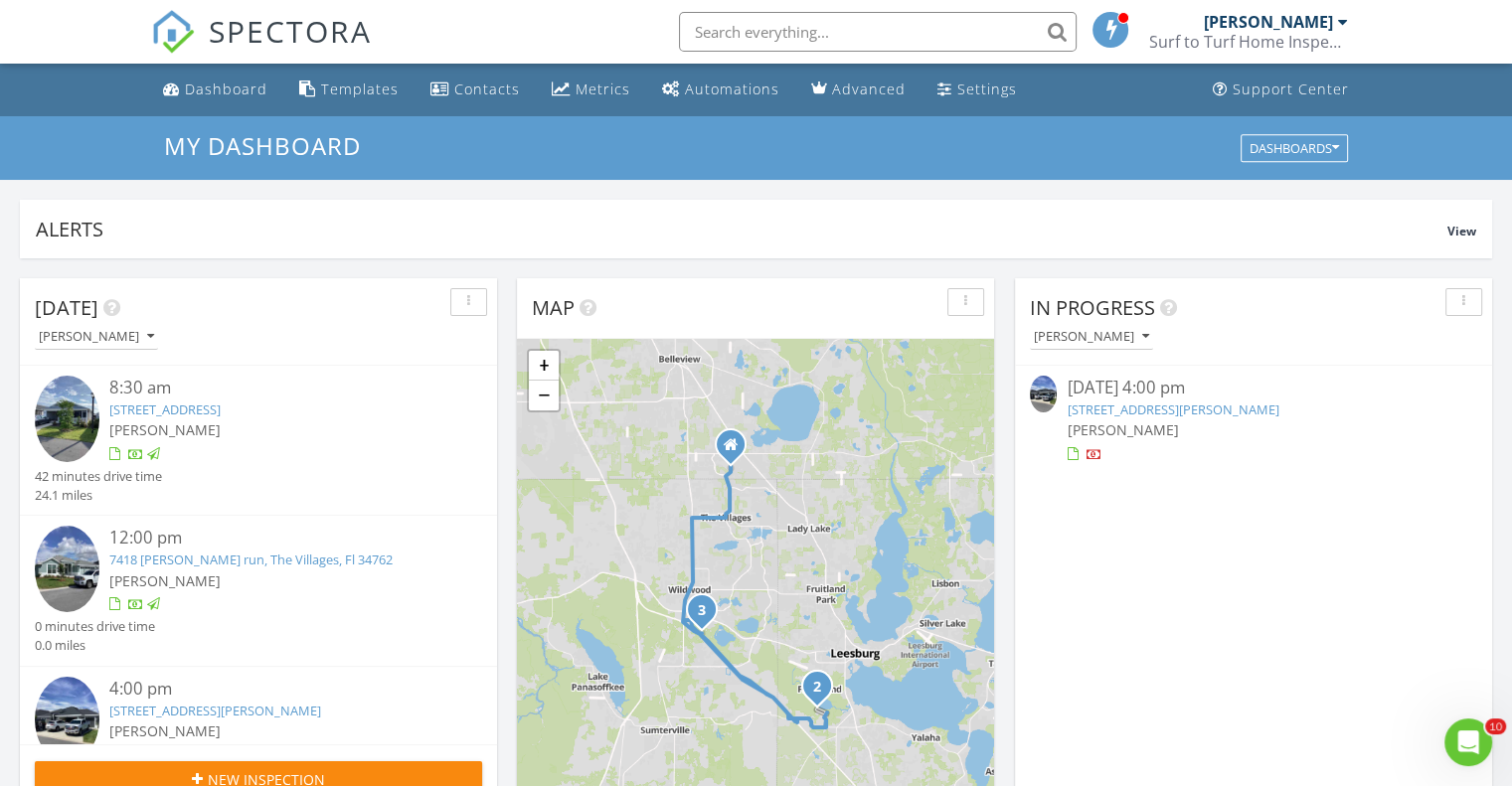click at bounding box center [1343, 22] 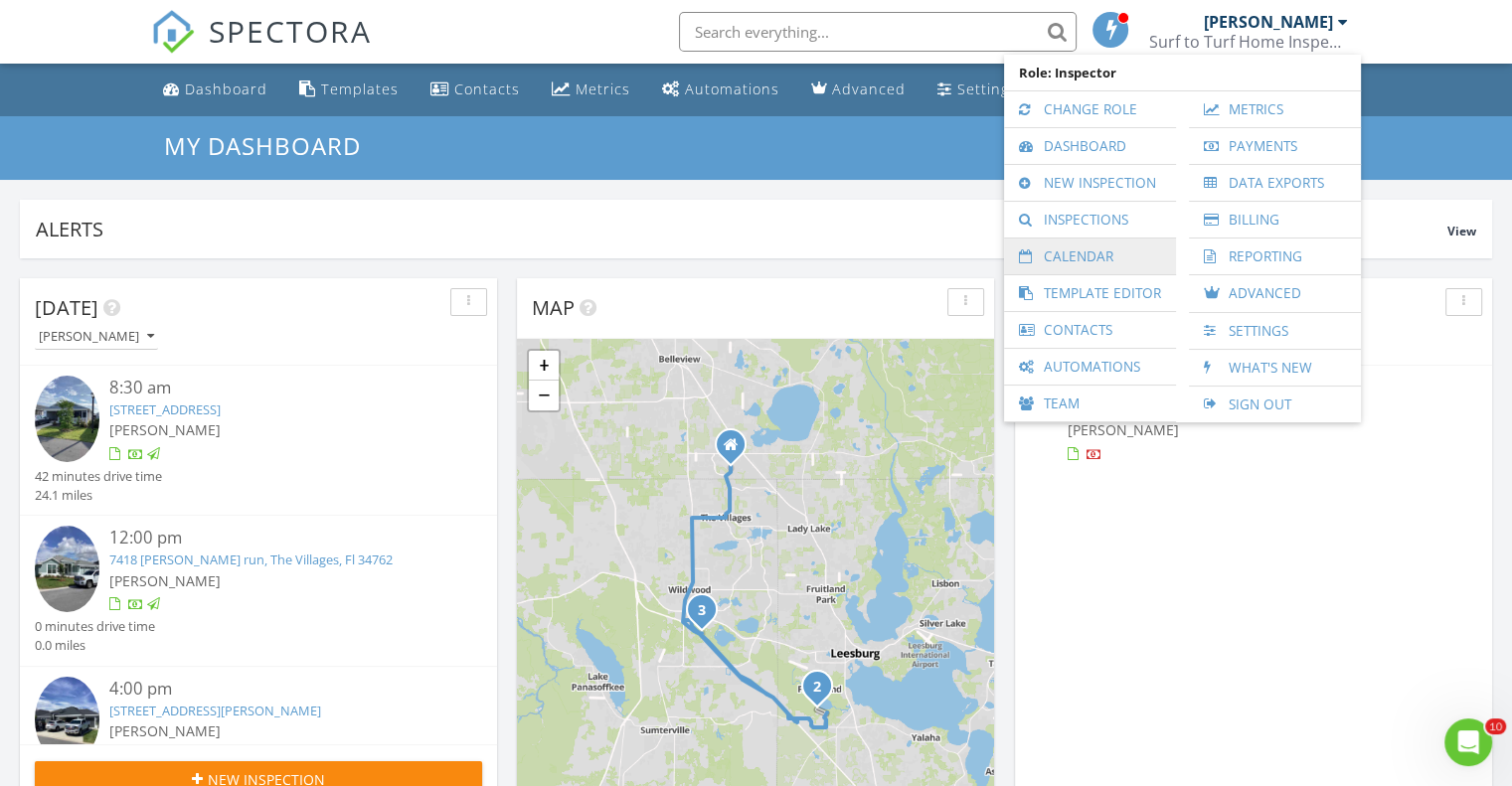 click on "Calendar" at bounding box center (1090, 256) 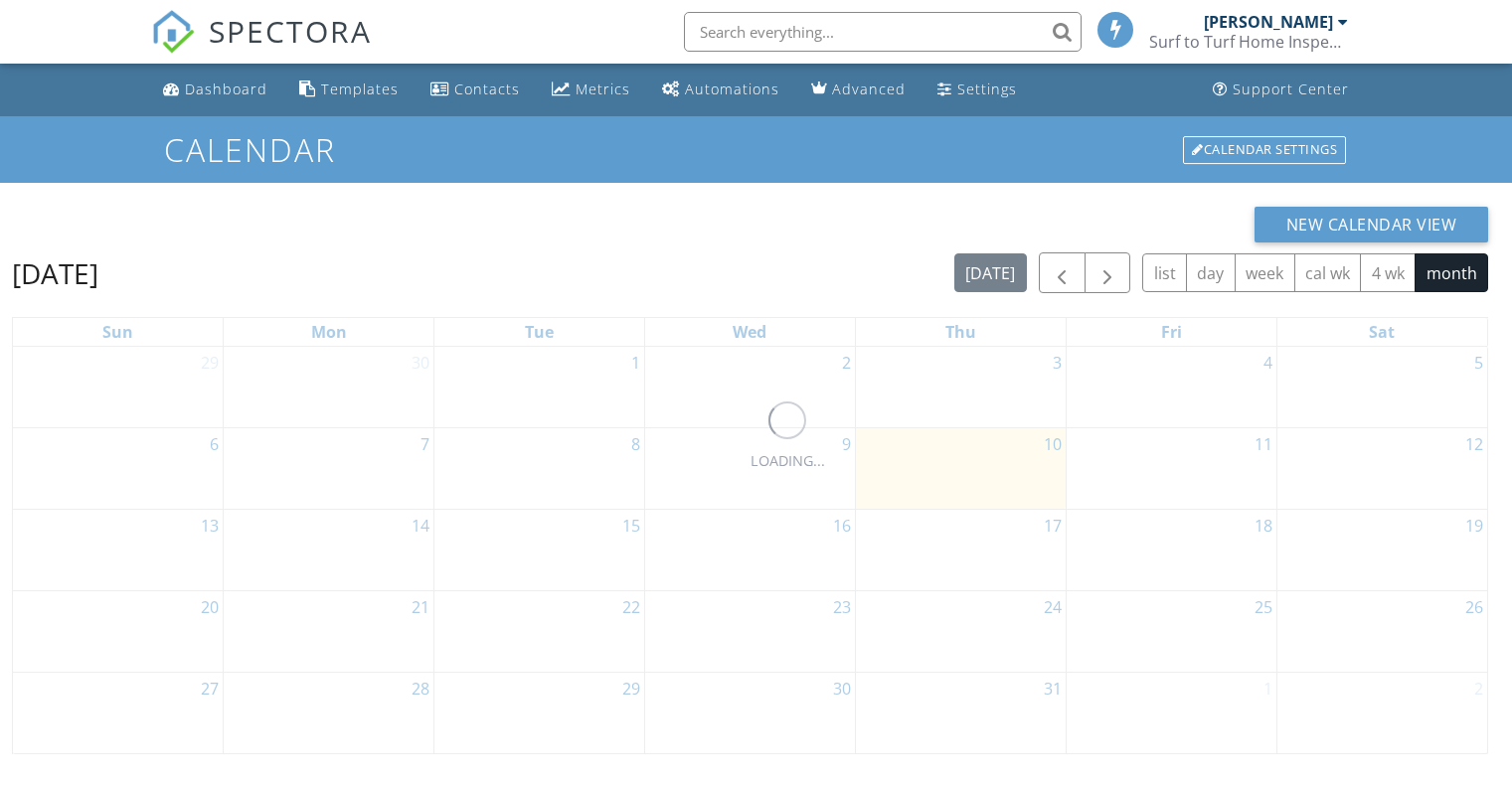scroll, scrollTop: 0, scrollLeft: 0, axis: both 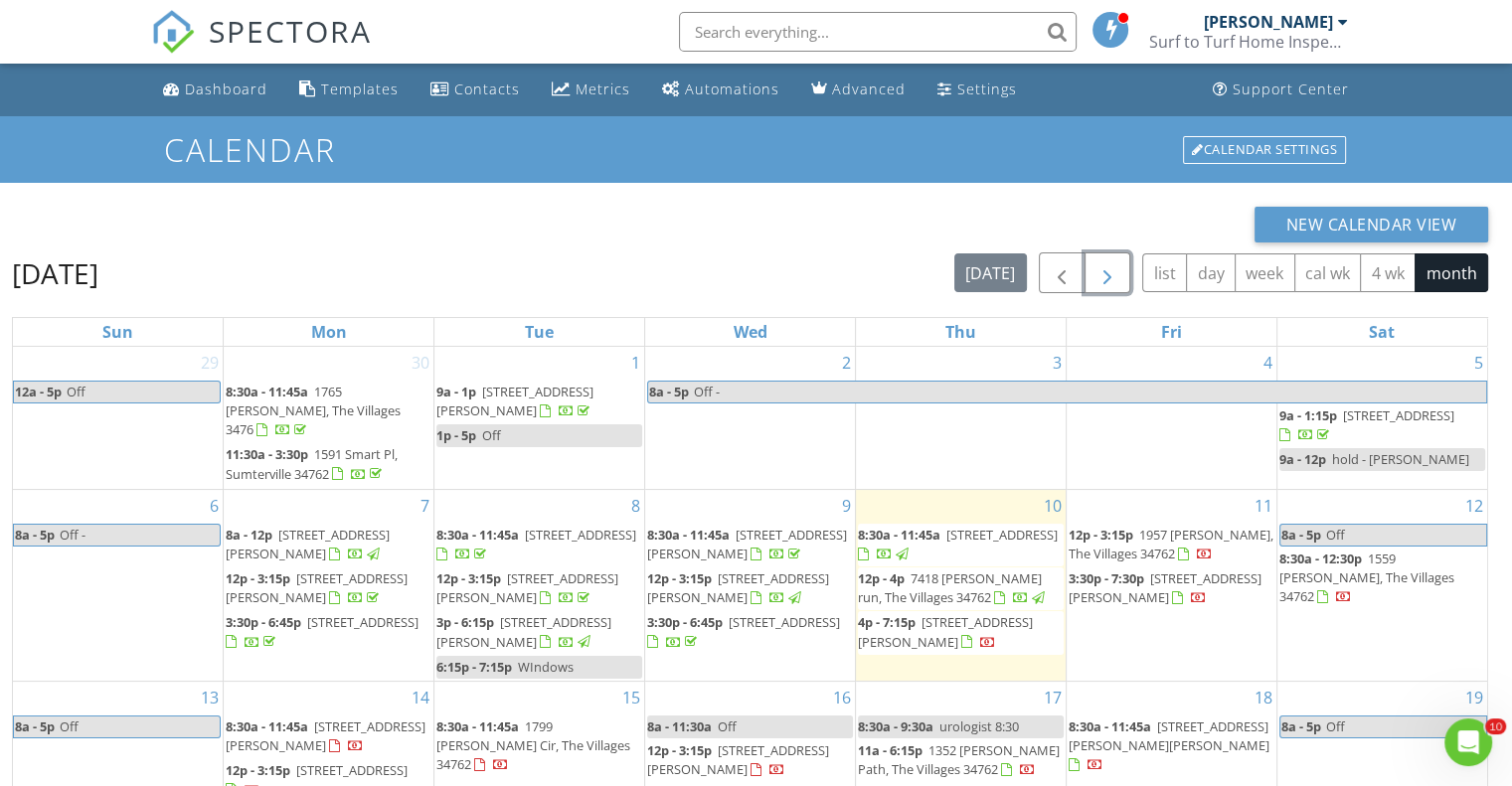 click at bounding box center (1107, 273) 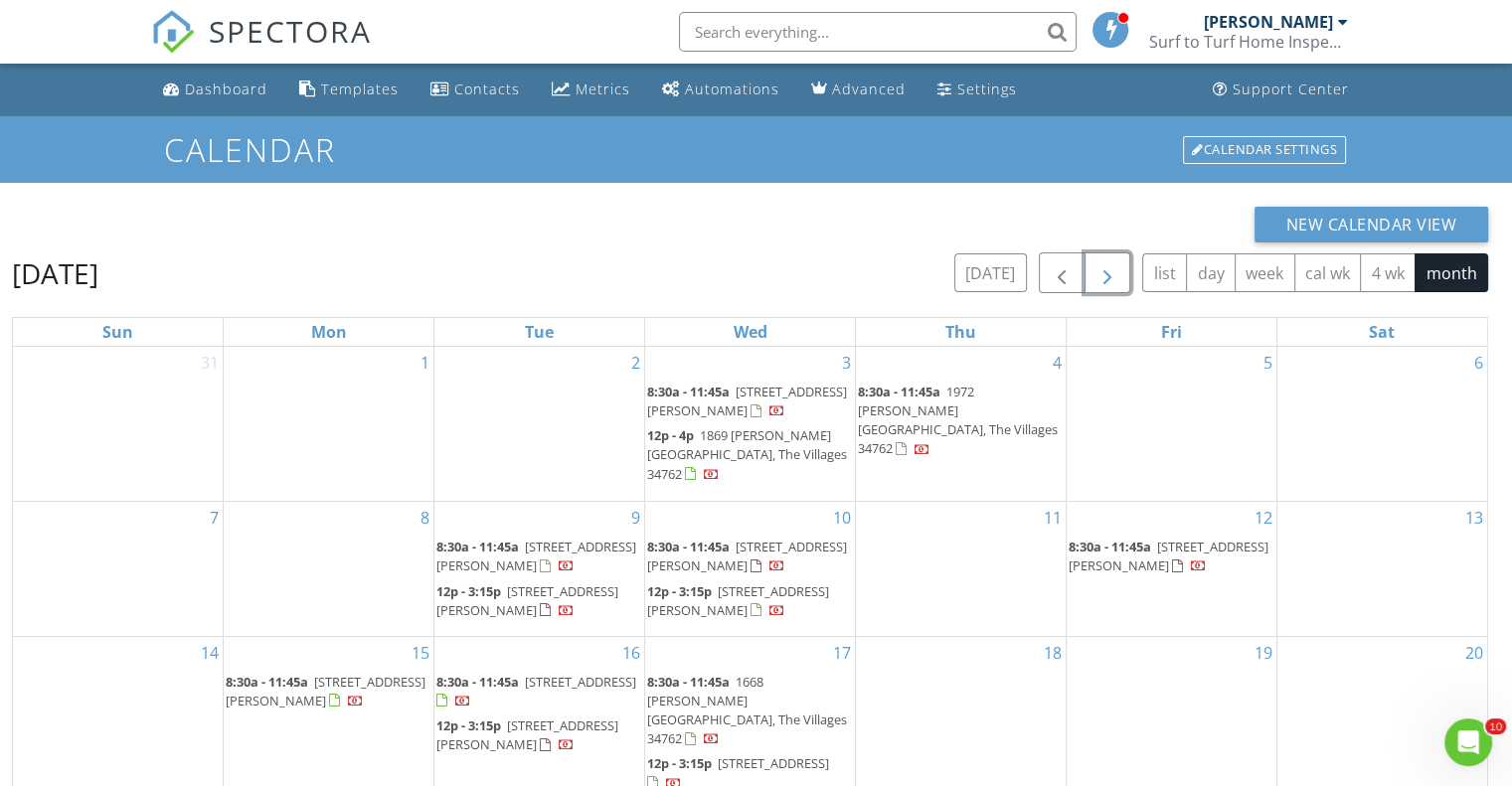 click at bounding box center [1107, 273] 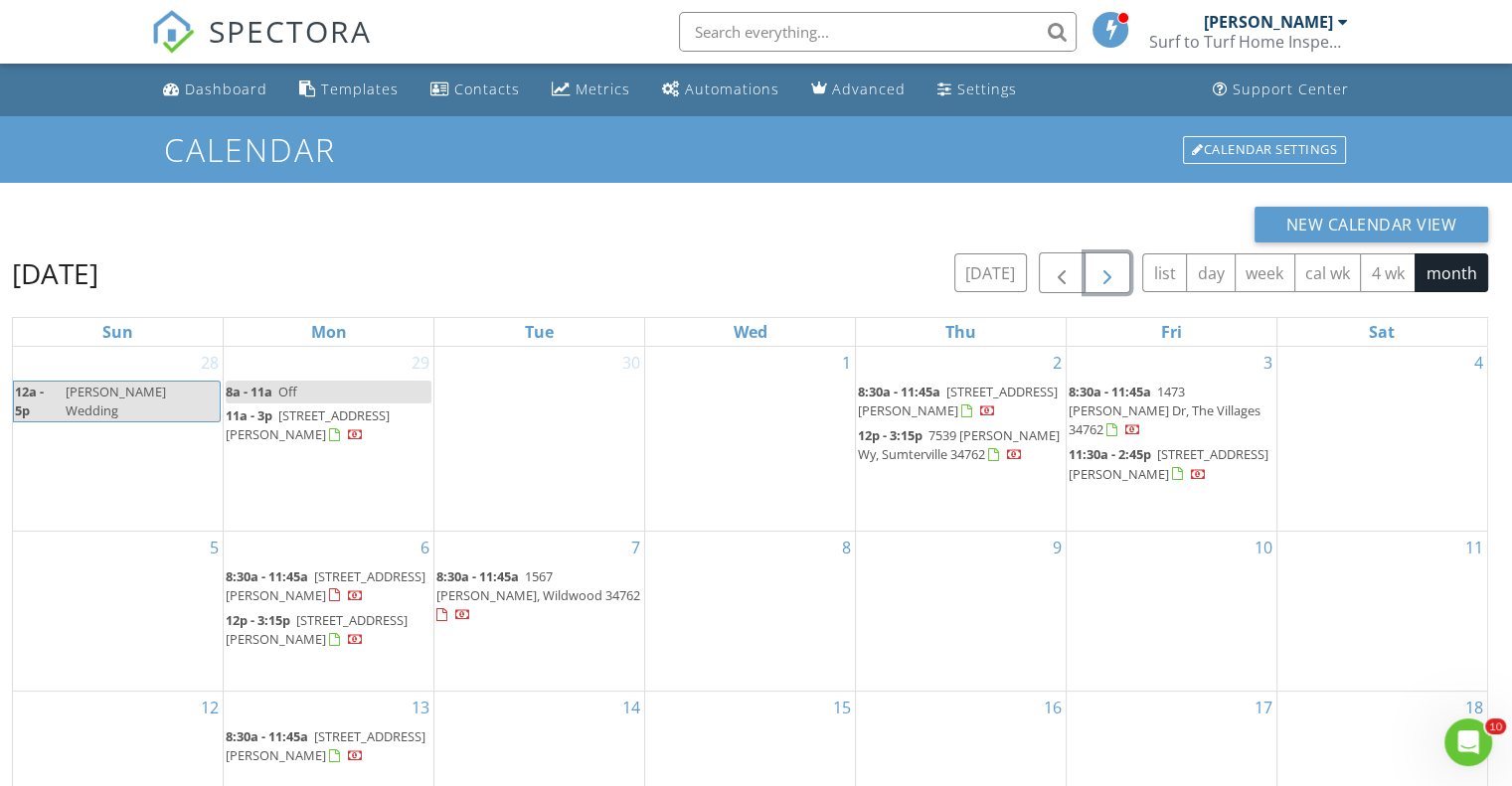 click at bounding box center [1107, 273] 